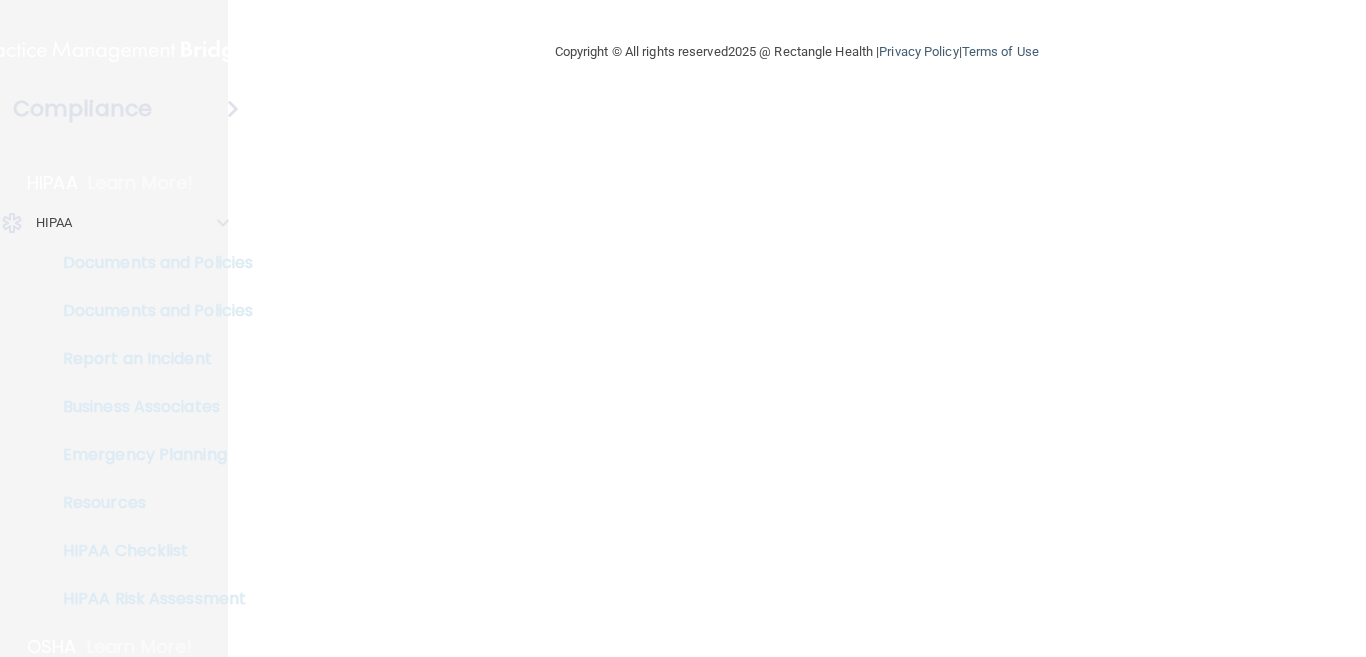 scroll, scrollTop: 0, scrollLeft: 0, axis: both 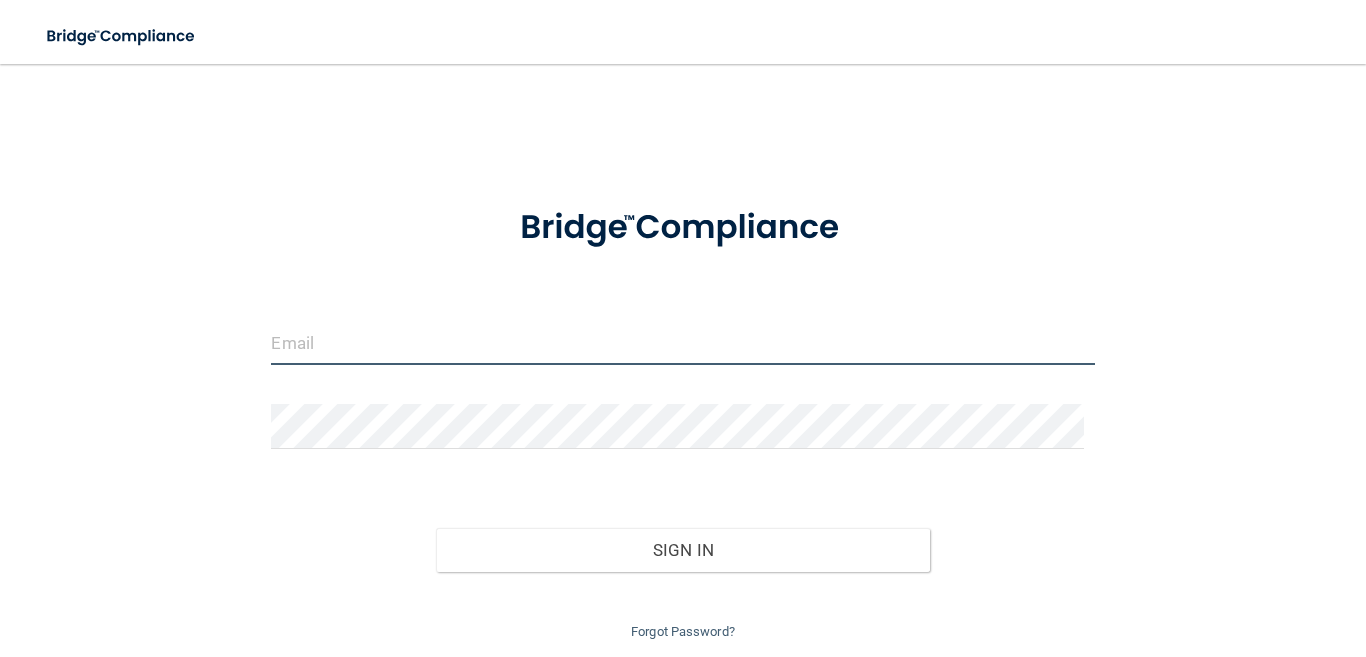 click at bounding box center (682, 342) 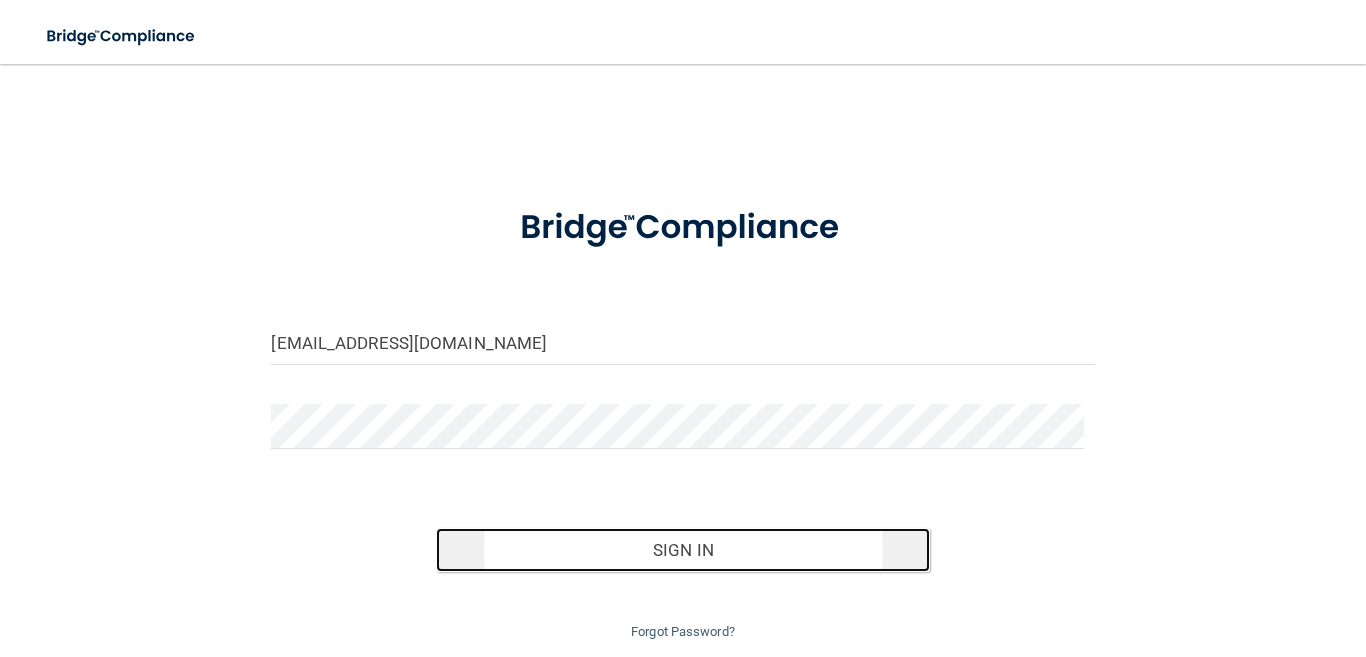 click on "Sign In" at bounding box center (683, 550) 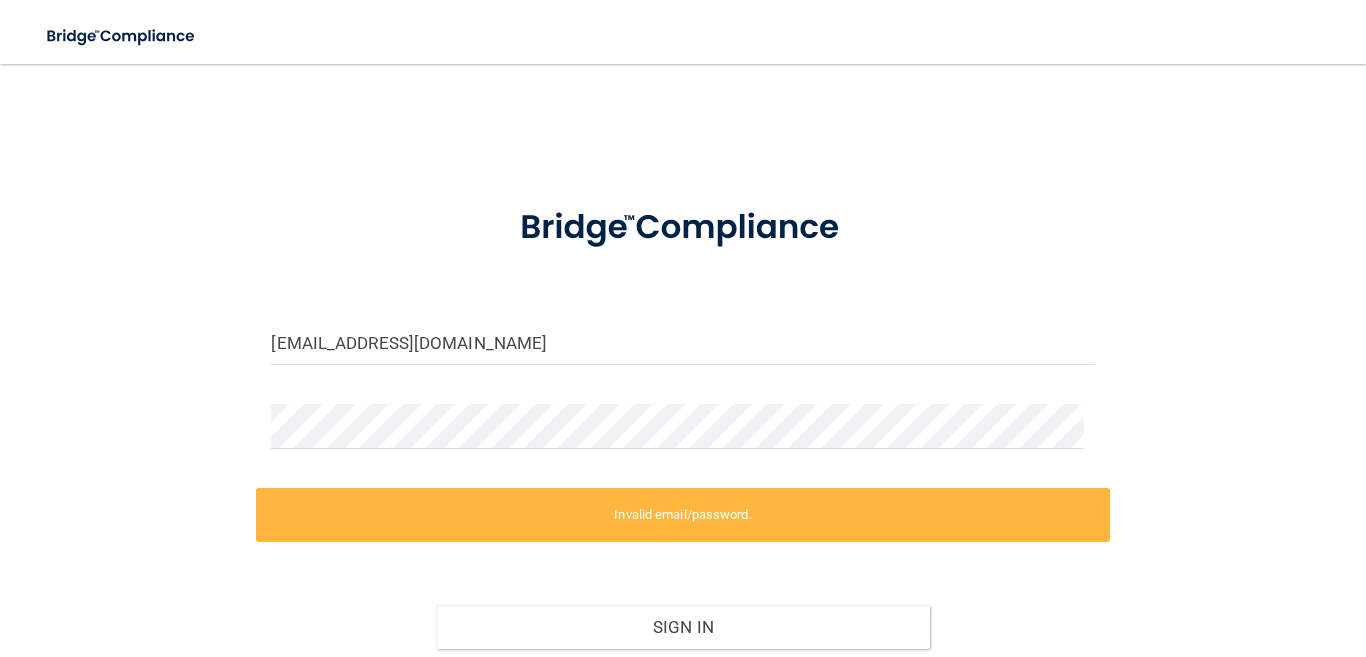 click on "[EMAIL_ADDRESS][DOMAIN_NAME]                                    Invalid email/password.     You don't have permission to access that page.       Sign In            Forgot Password?" at bounding box center [682, 452] 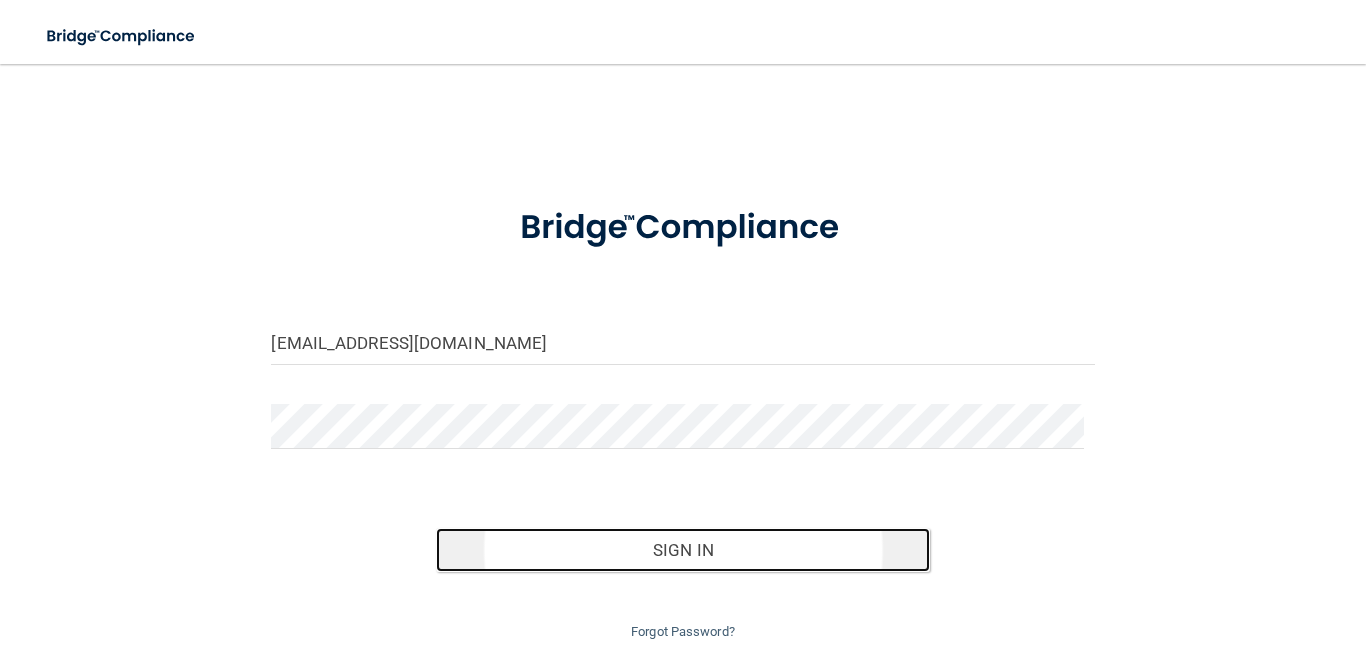 click on "Sign In" at bounding box center [683, 550] 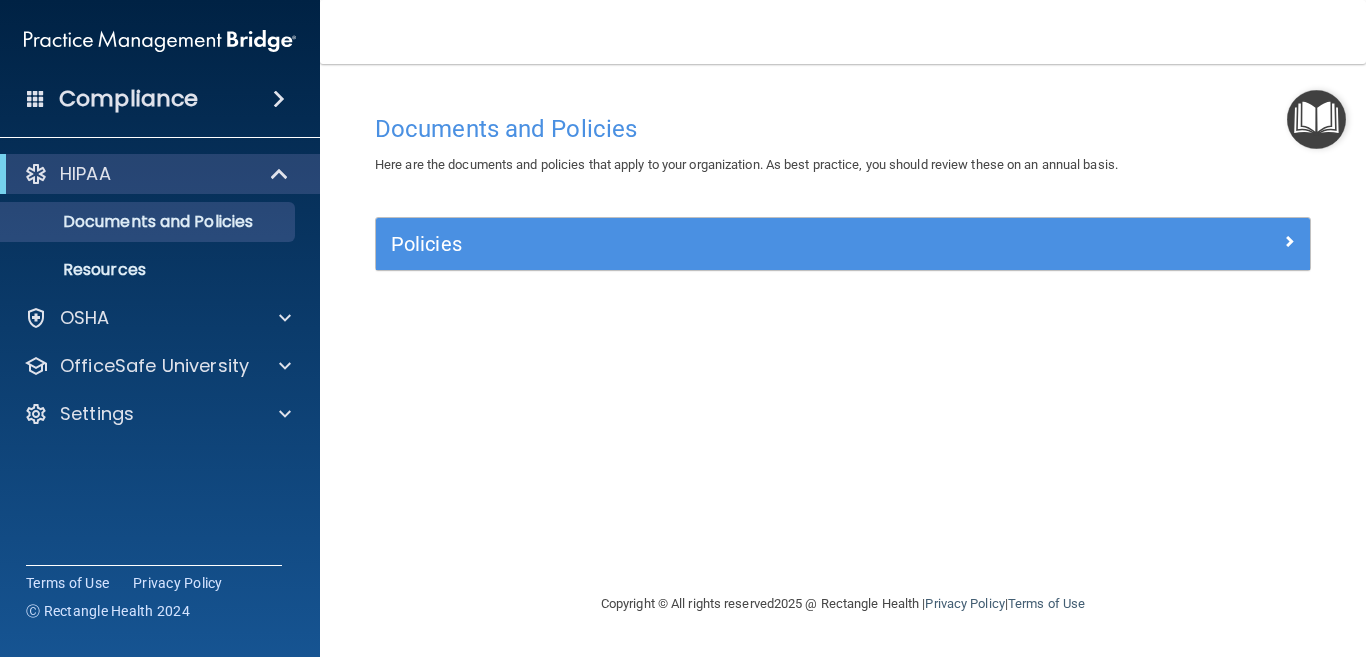 click on "HIPAA" at bounding box center (160, 174) 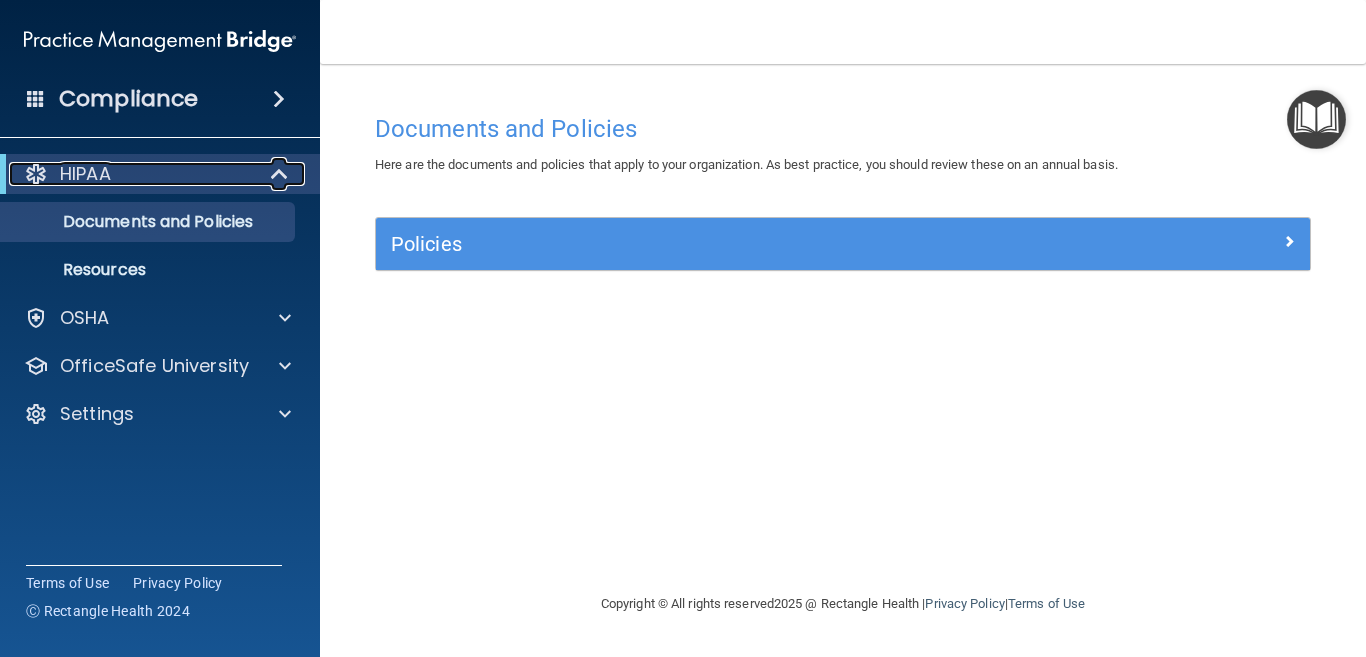 click at bounding box center [281, 174] 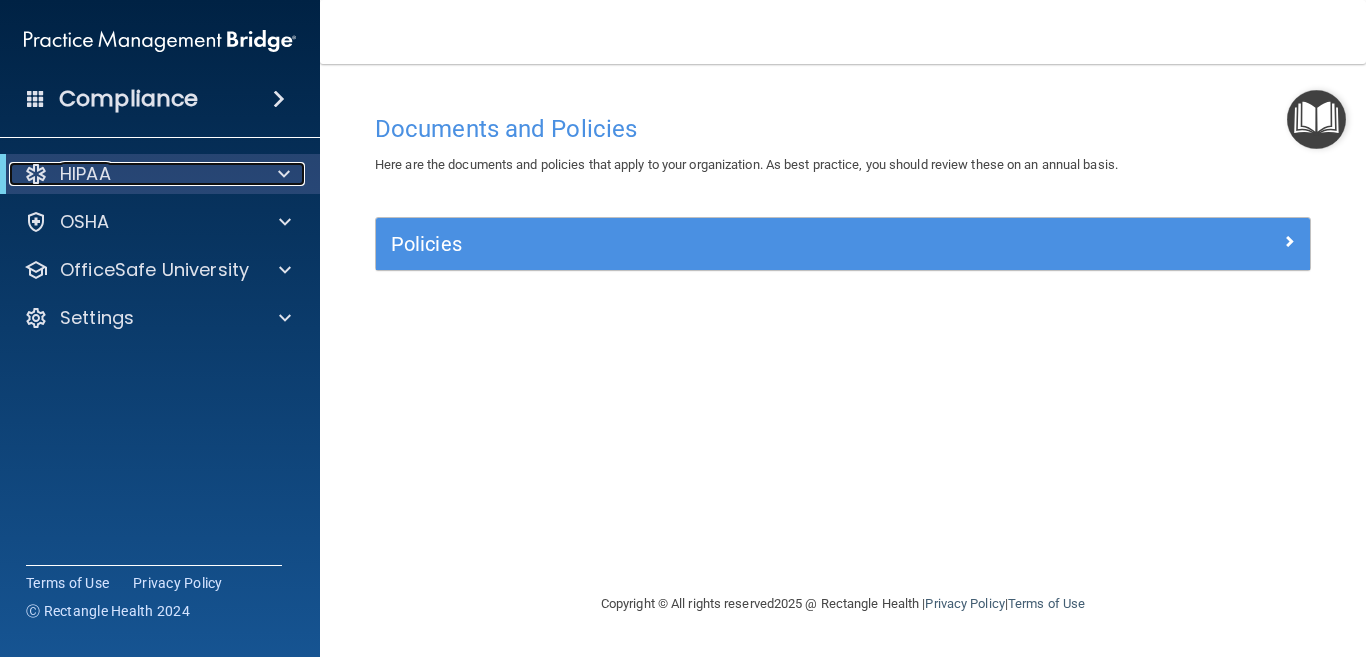 click at bounding box center (284, 174) 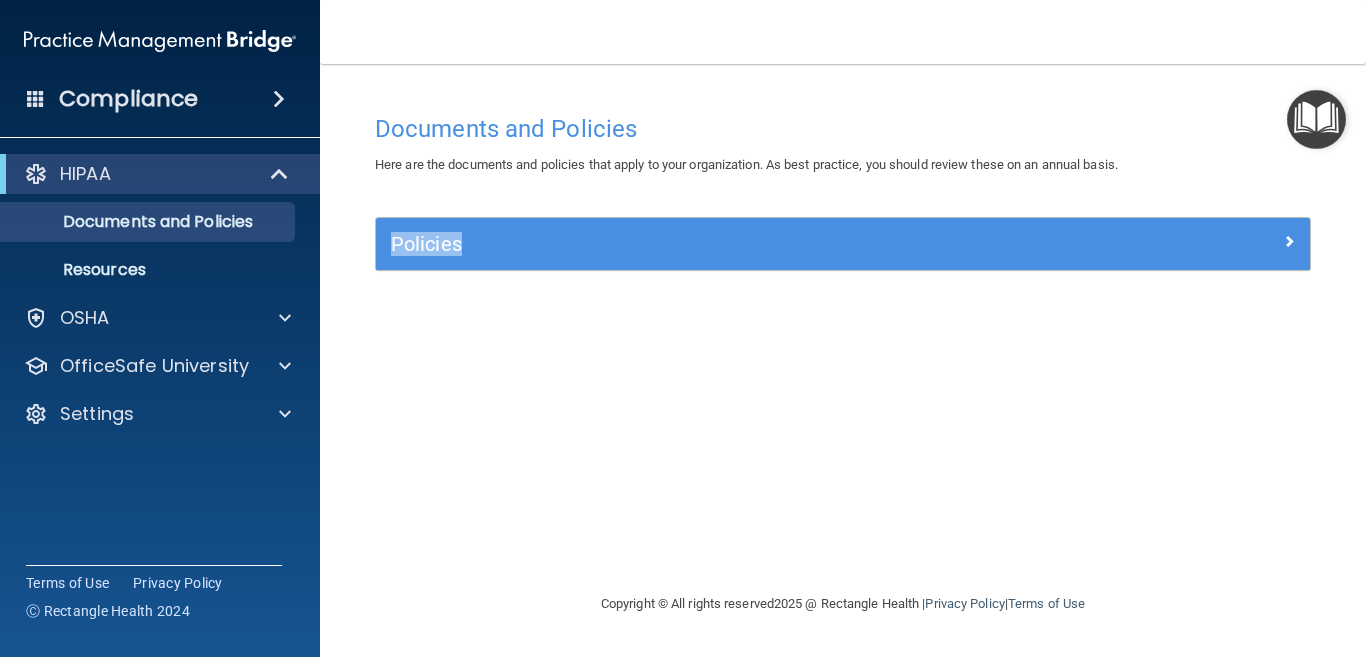 drag, startPoint x: 1365, startPoint y: 165, endPoint x: 1354, endPoint y: 258, distance: 93.64828 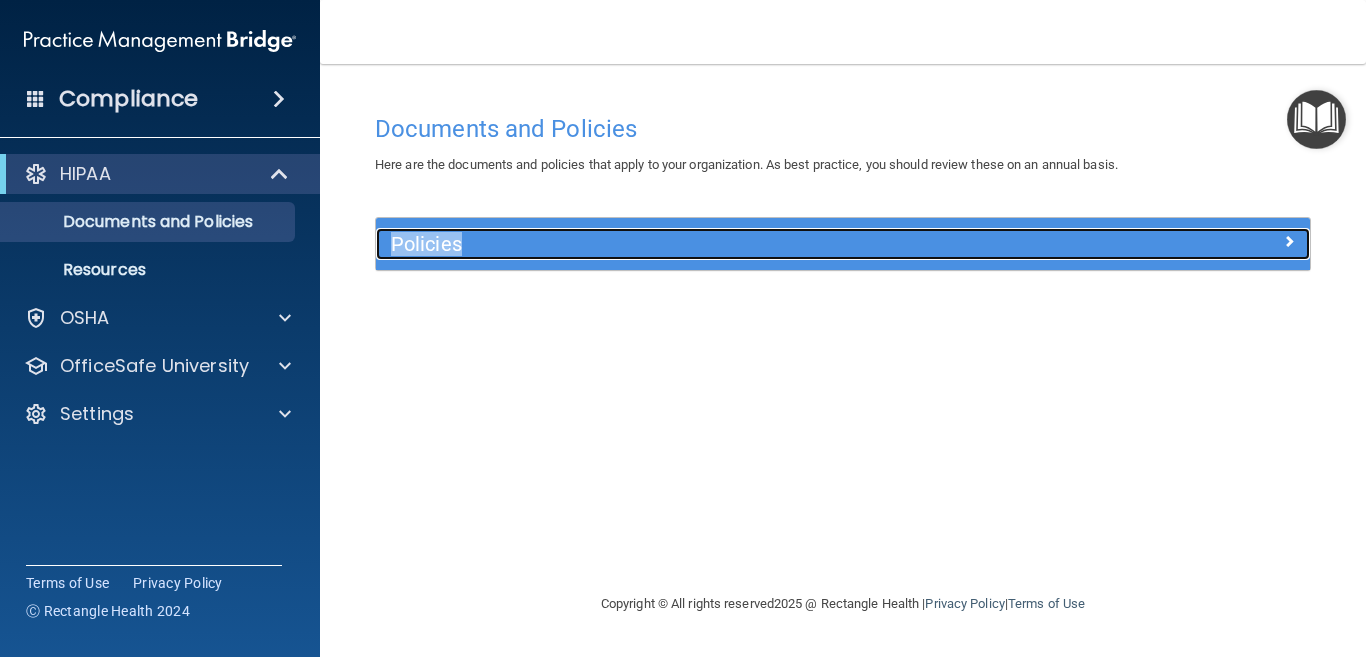 click at bounding box center [1194, 240] 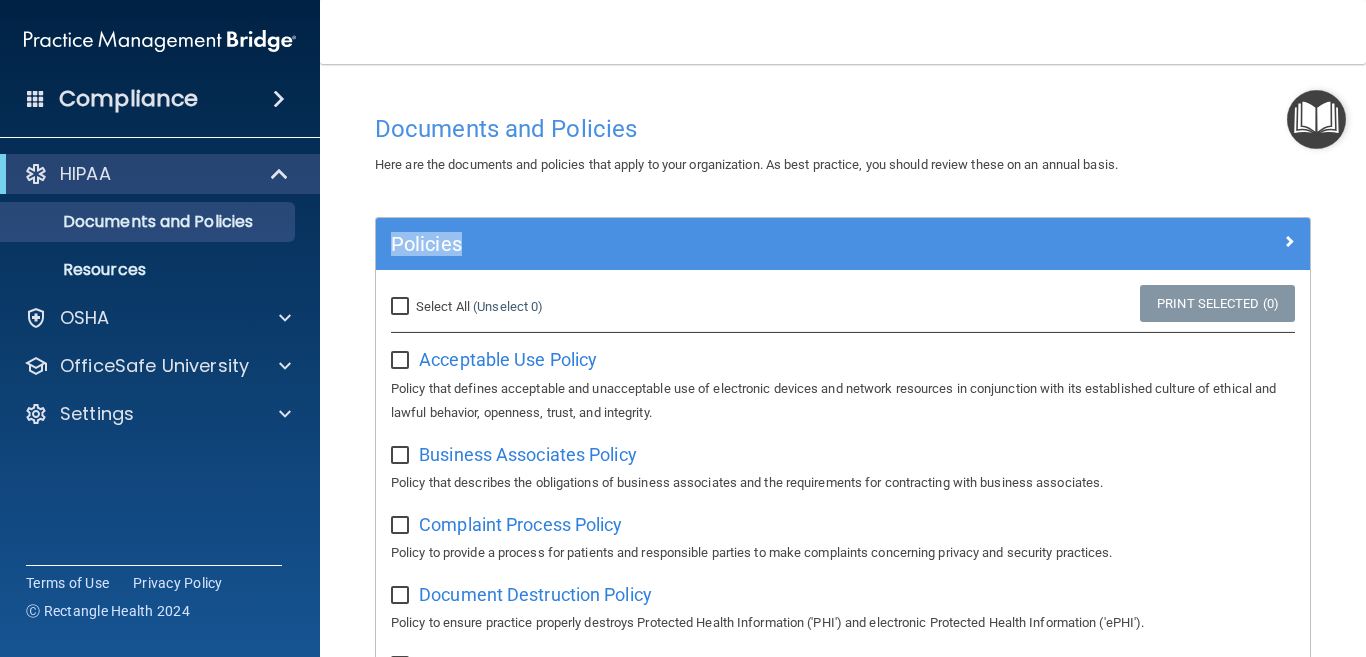 click on "Select All   (Unselect 0)    Unselect All" at bounding box center (402, 307) 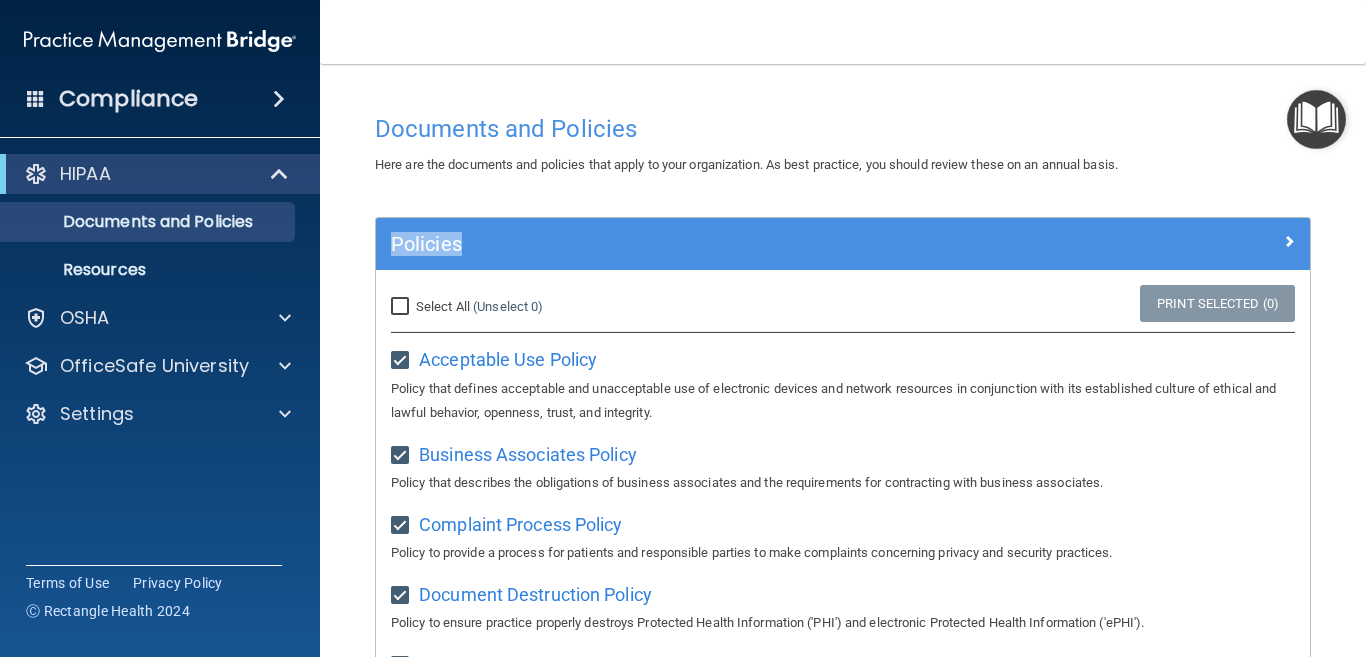 checkbox on "true" 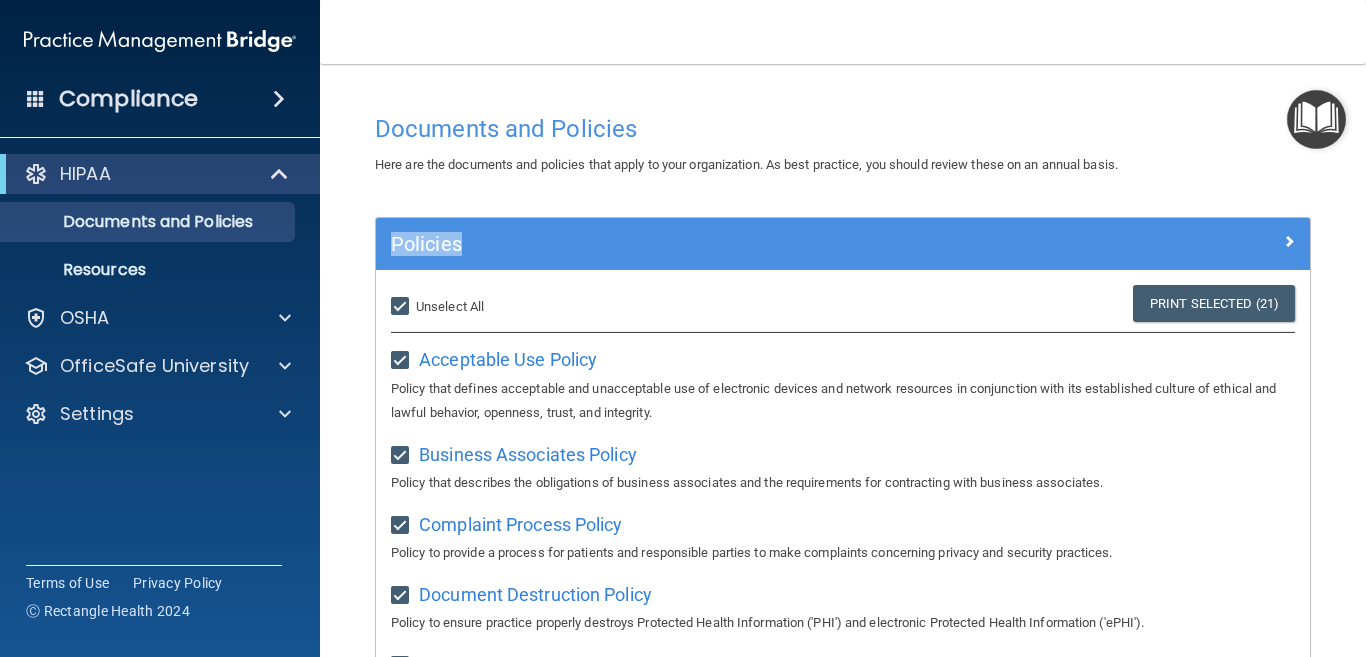 checkbox on "true" 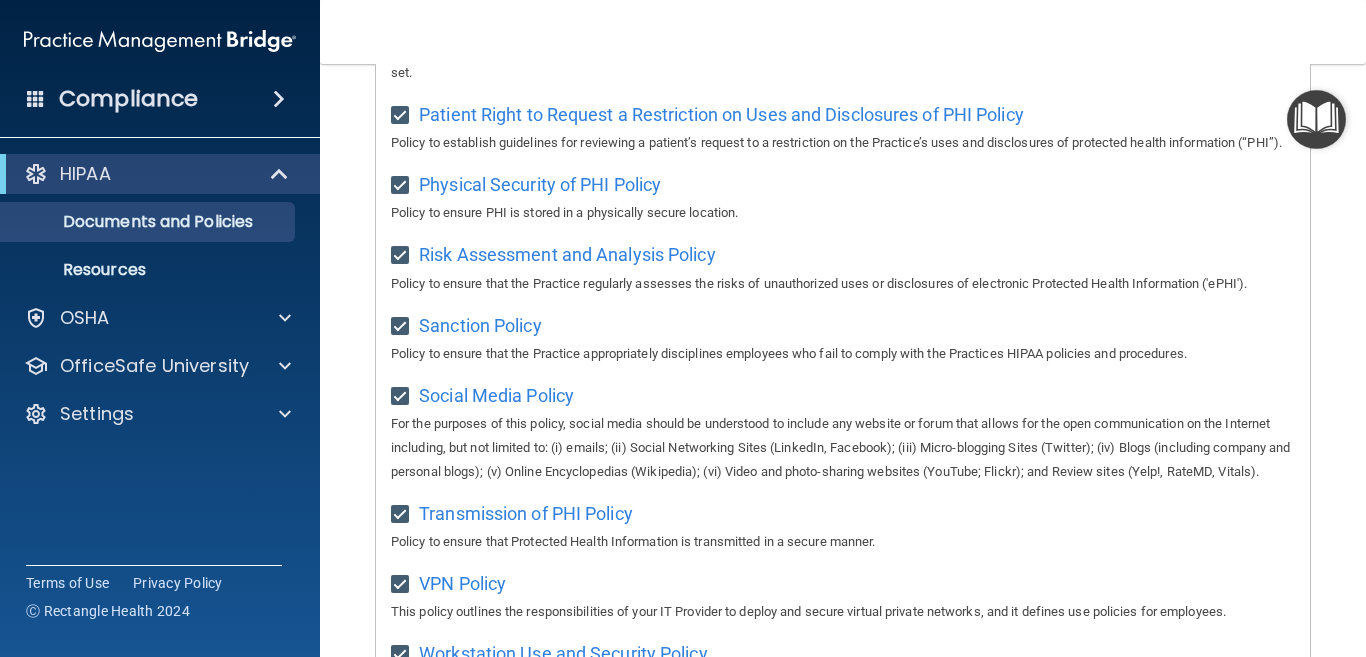scroll, scrollTop: 1503, scrollLeft: 0, axis: vertical 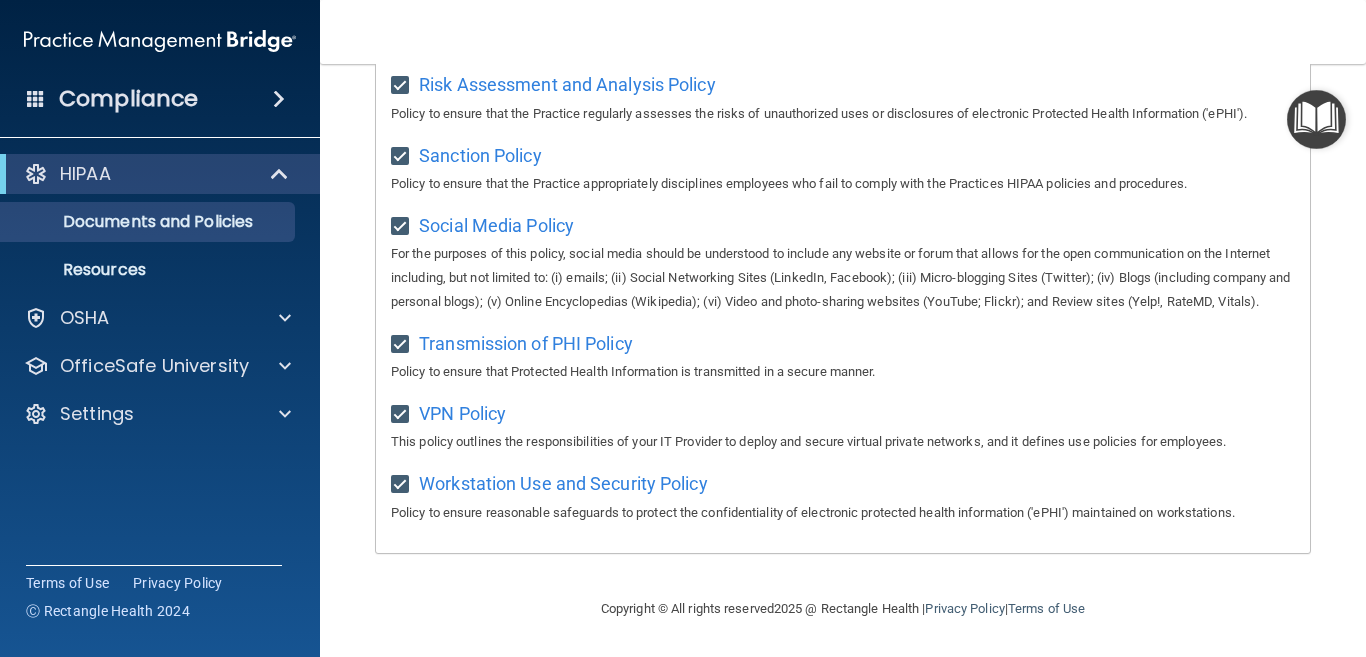 click on "Copyright © All rights reserved  2025 @ Rectangle Health |  Privacy Policy  |  Terms of Use" at bounding box center [843, 609] 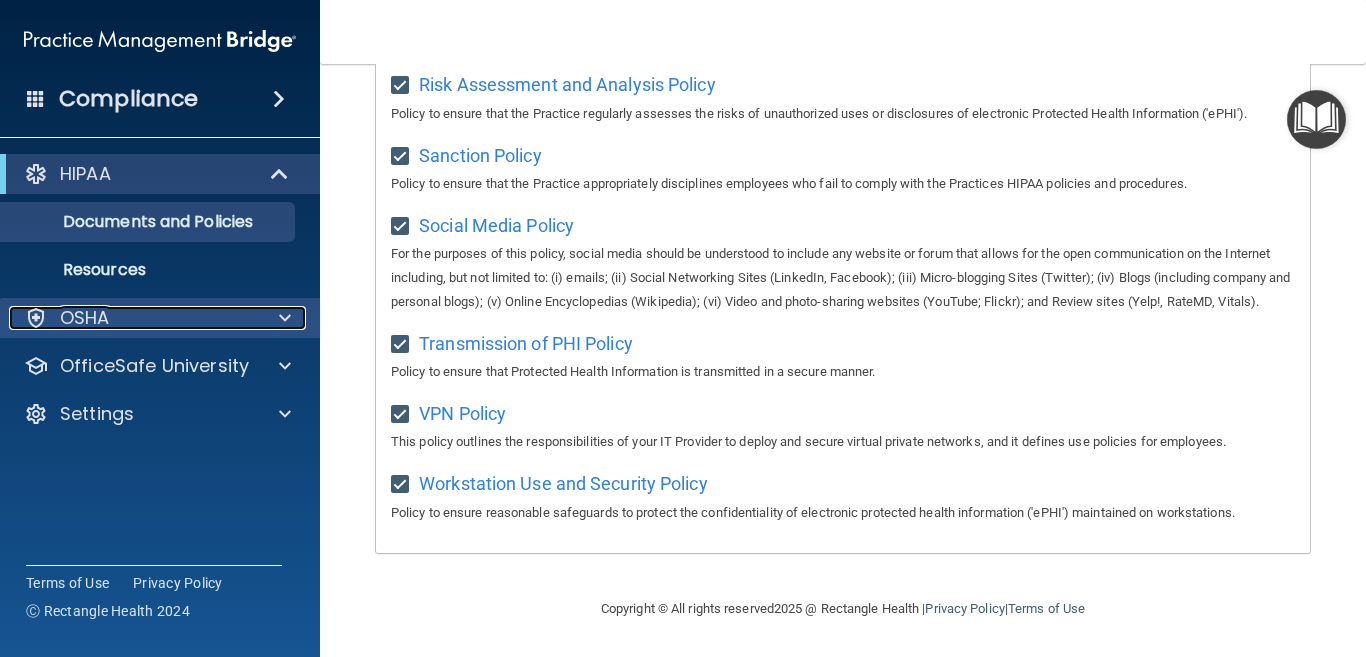 click on "OSHA" at bounding box center (133, 318) 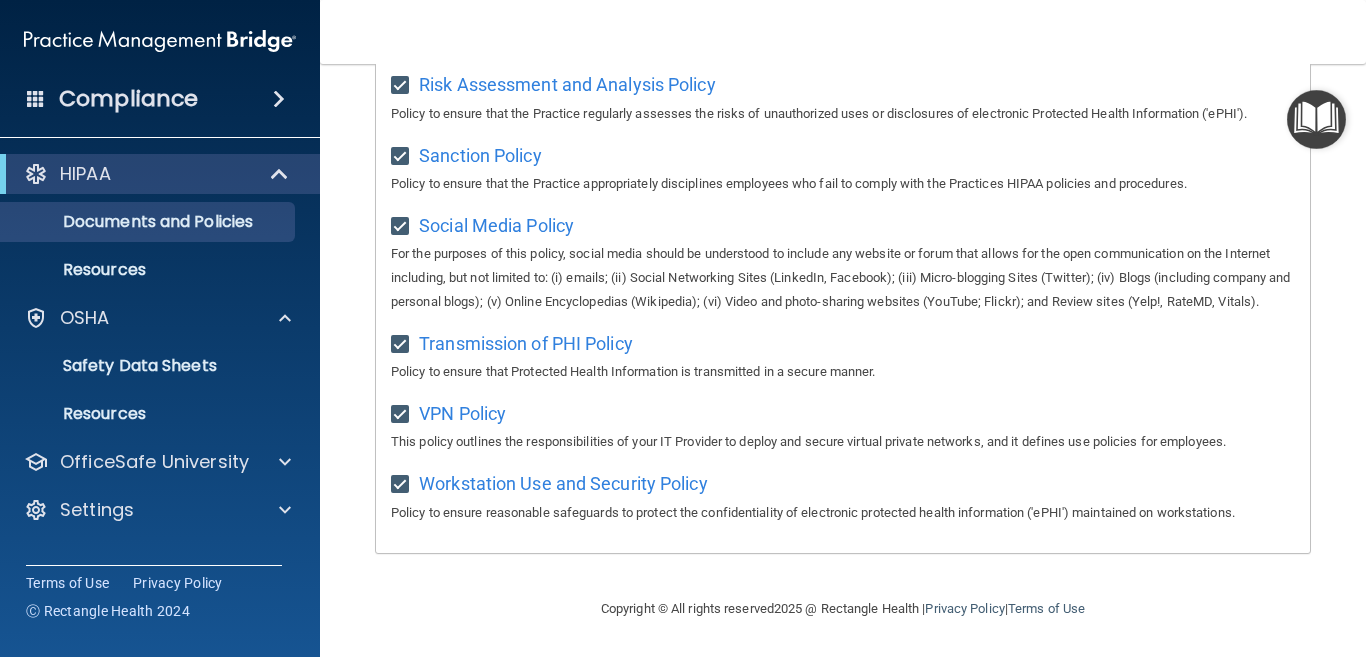 click on "HIPAA" at bounding box center [160, 174] 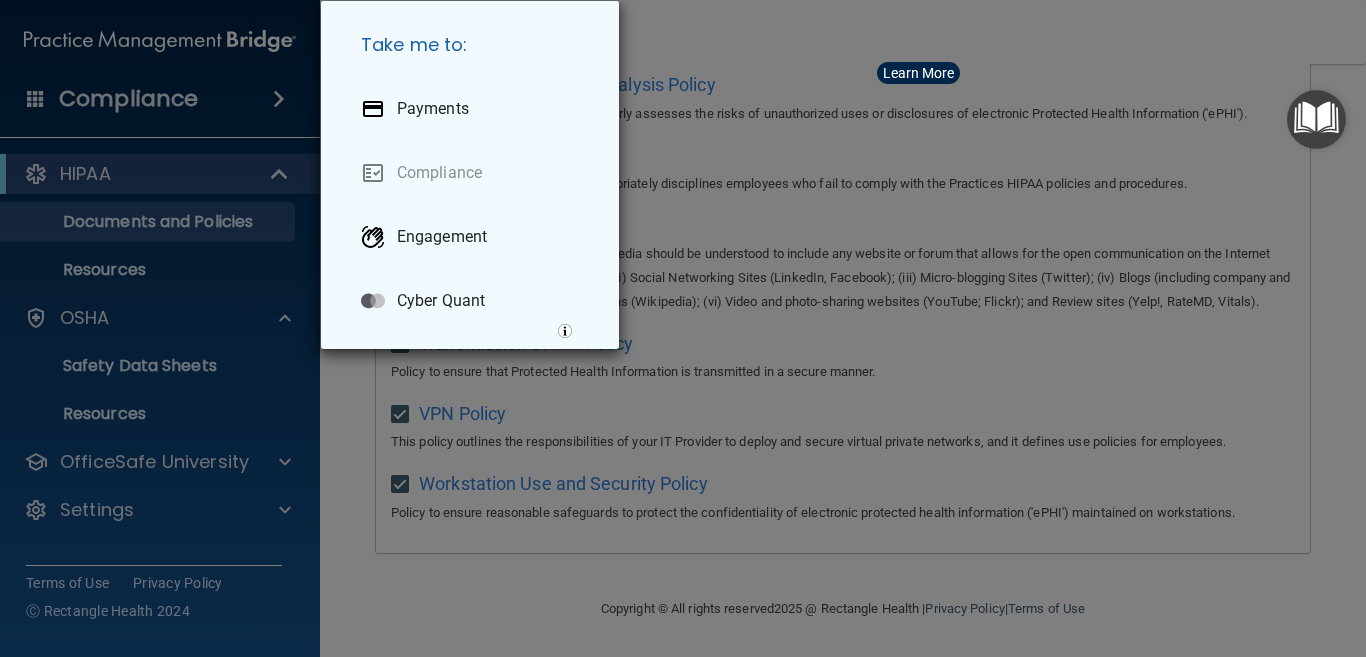 click on "Take me to:             Payments                   Compliance                     Engagement                     Cyber Quant" at bounding box center [683, 328] 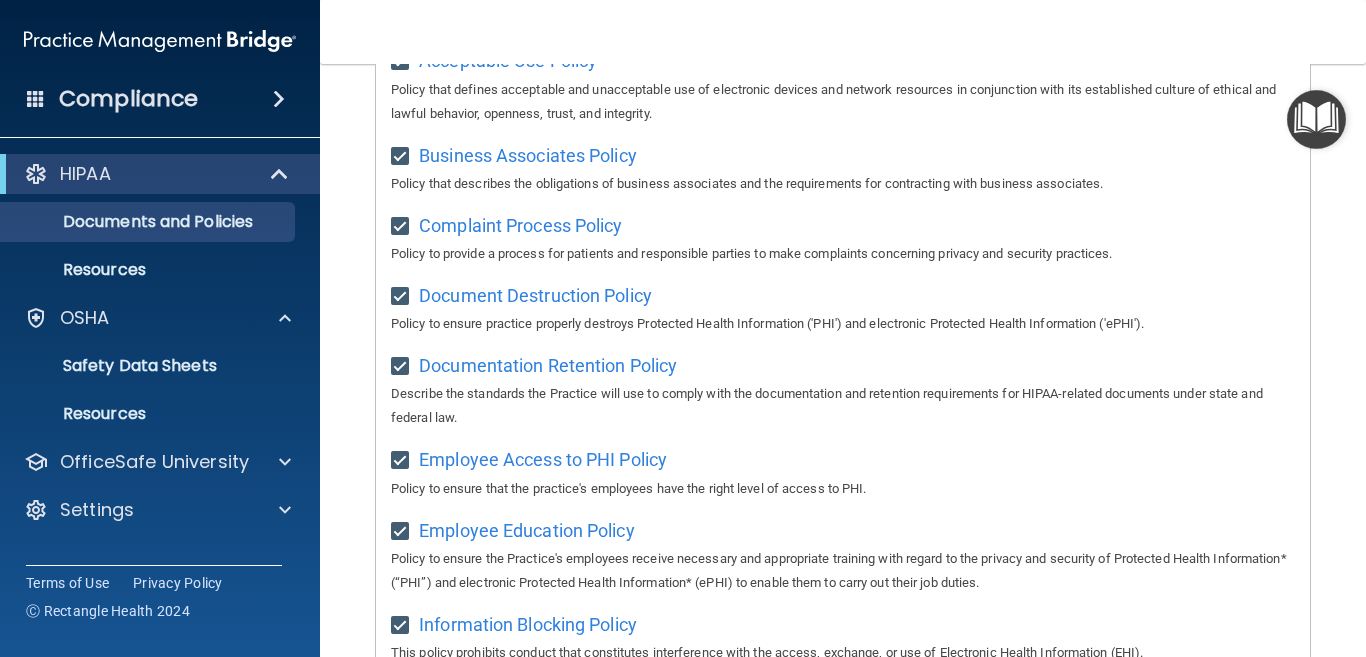 scroll, scrollTop: 0, scrollLeft: 0, axis: both 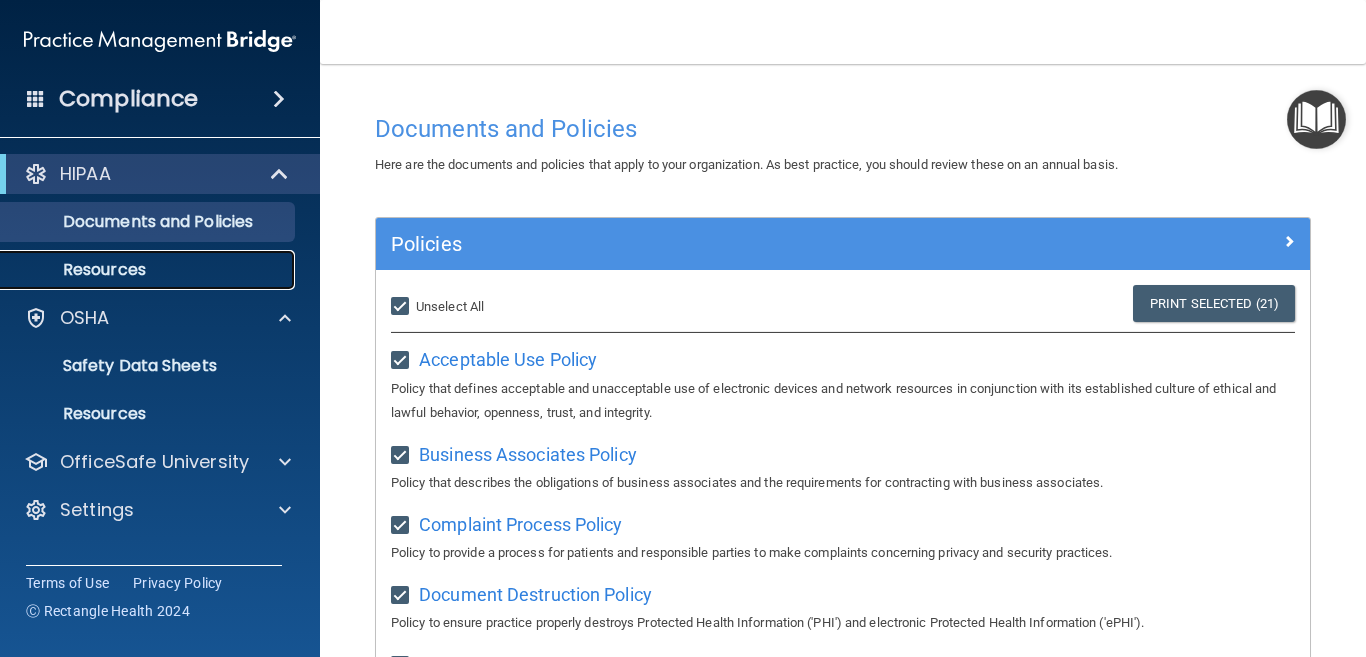 click on "Resources" at bounding box center (149, 270) 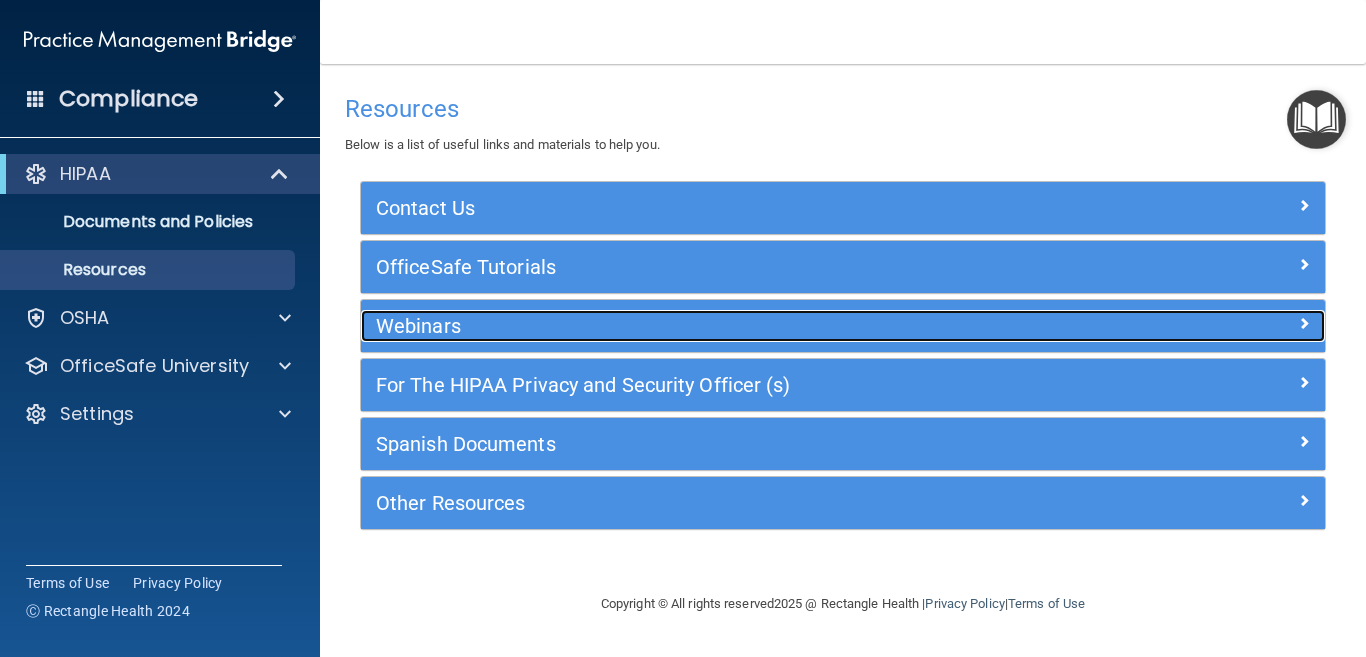 click on "Webinars" at bounding box center (722, 326) 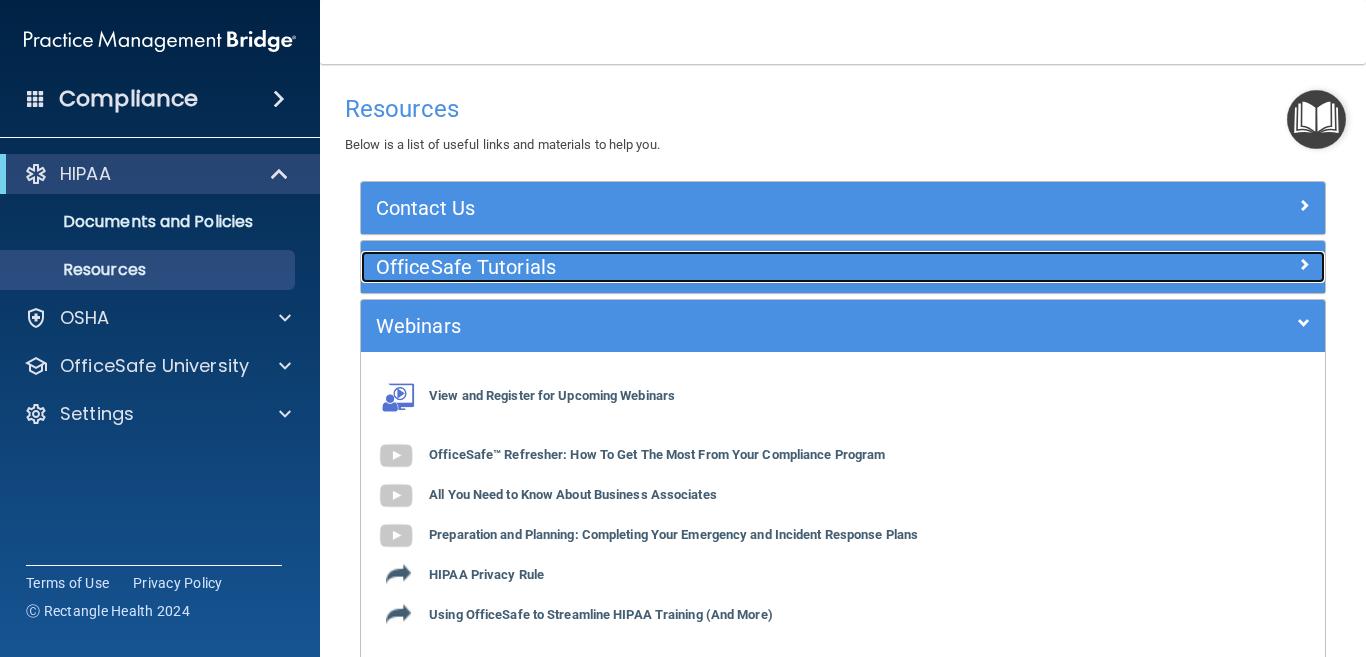 click on "OfficeSafe Tutorials" at bounding box center (722, 267) 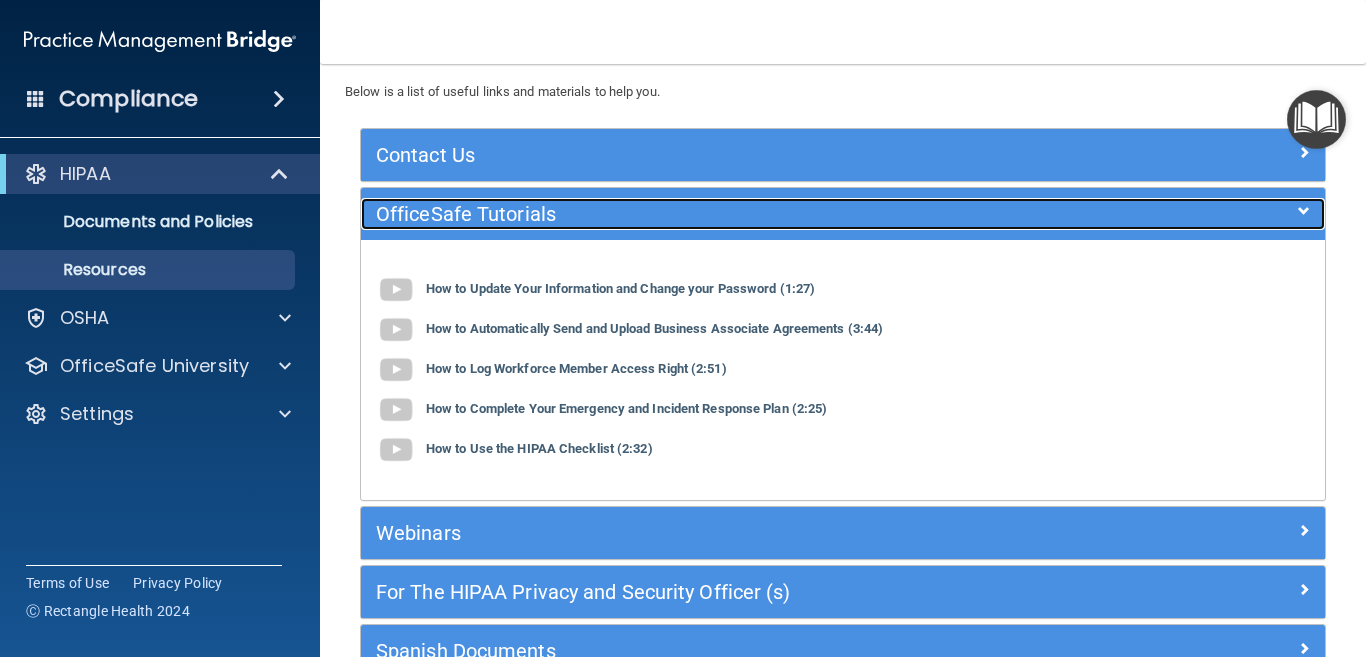 scroll, scrollTop: 234, scrollLeft: 0, axis: vertical 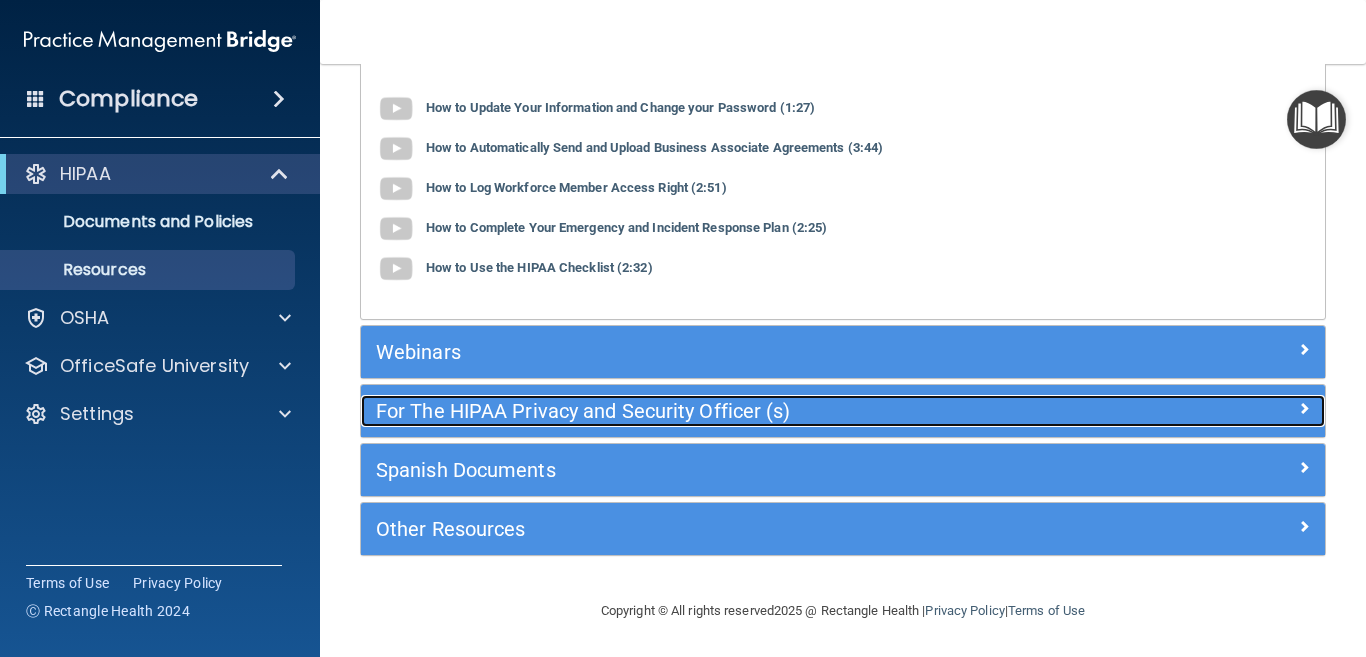 click on "For The HIPAA Privacy and Security Officer (s)" at bounding box center (722, 411) 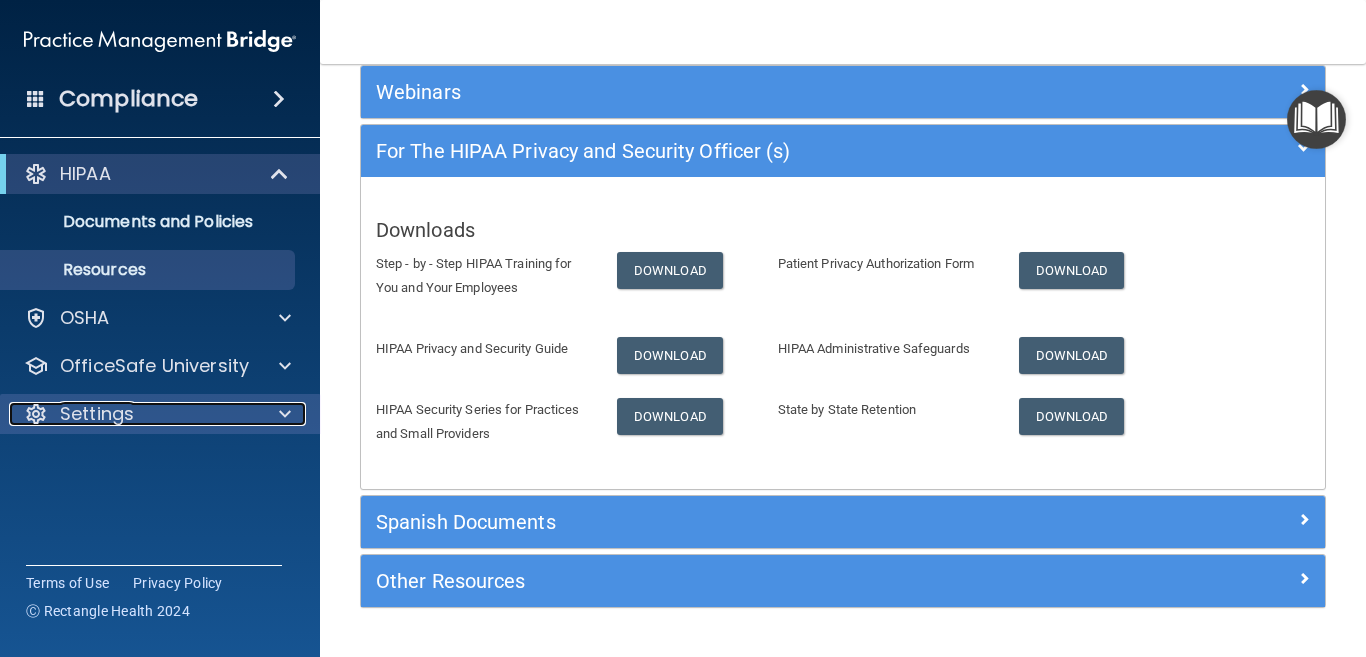 click on "Settings" at bounding box center (133, 414) 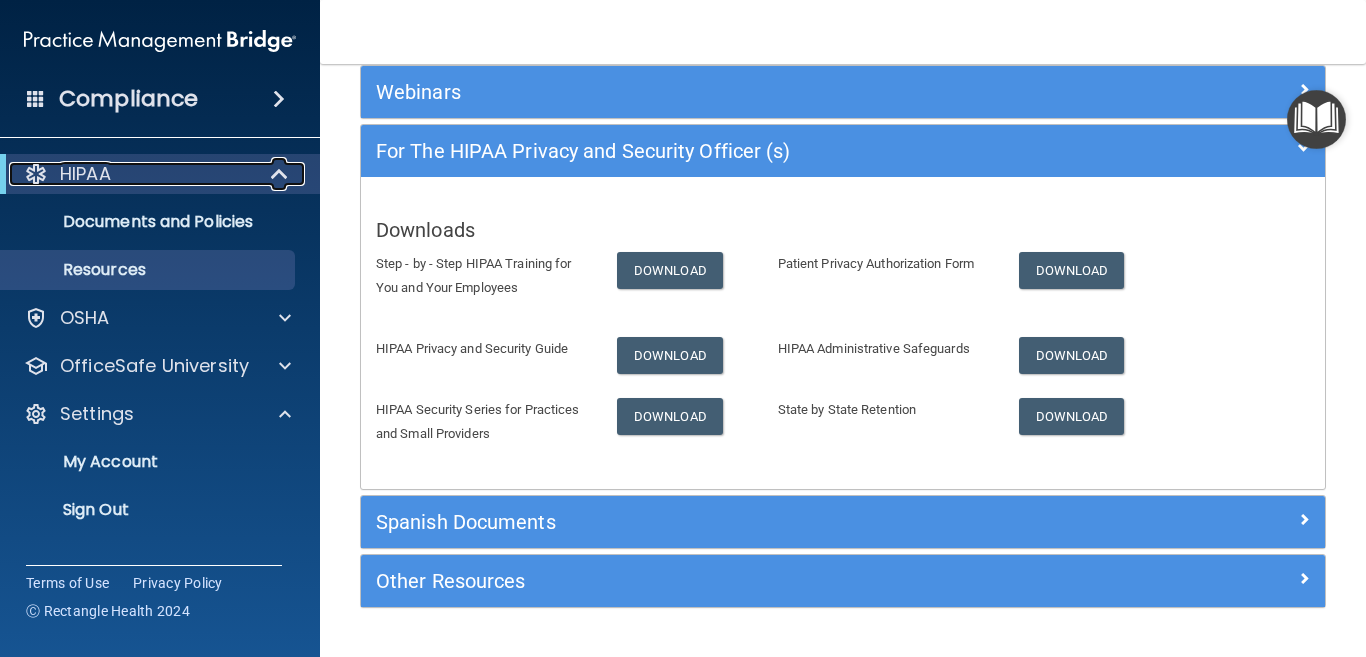 click at bounding box center (36, 174) 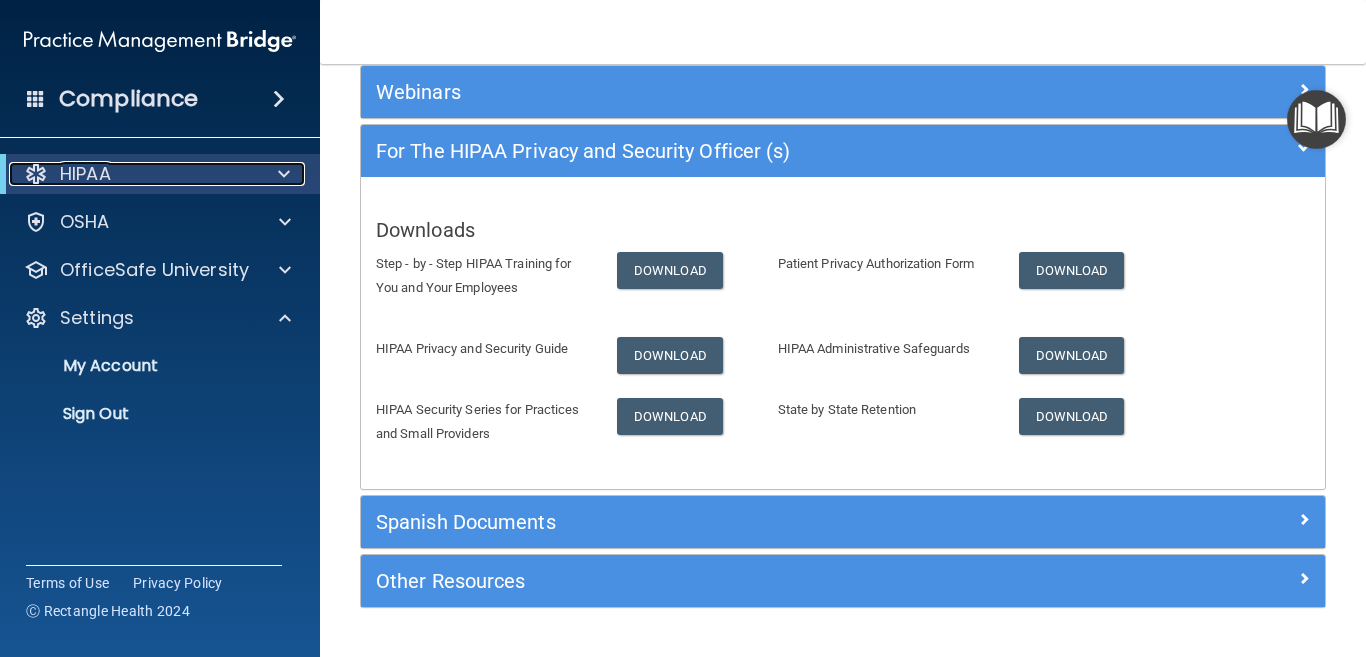 click at bounding box center [36, 174] 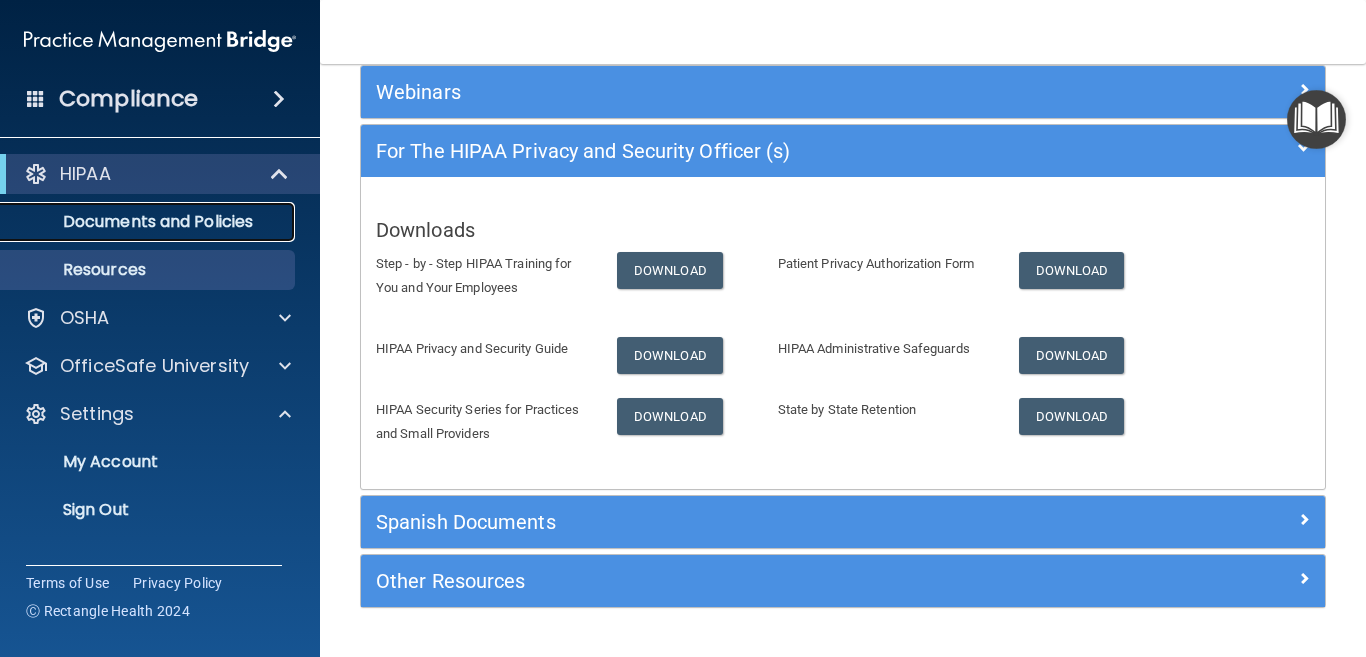 click on "Documents and Policies" at bounding box center [149, 222] 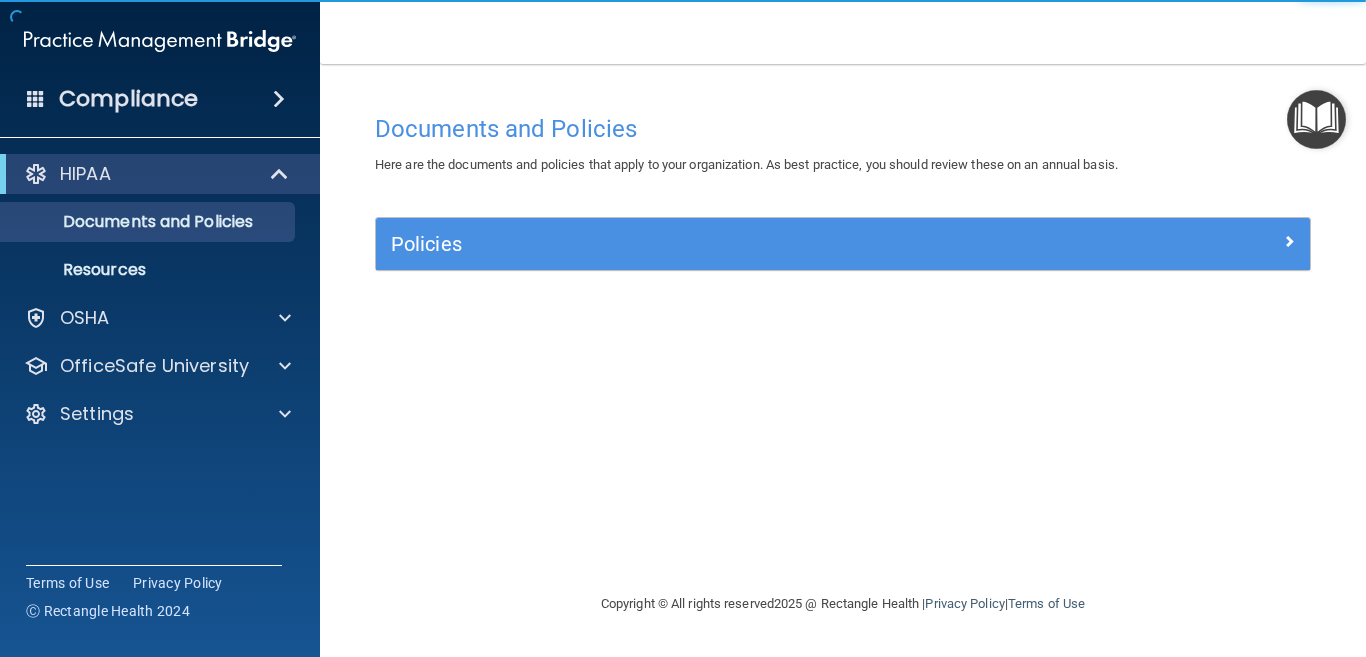 scroll, scrollTop: 0, scrollLeft: 0, axis: both 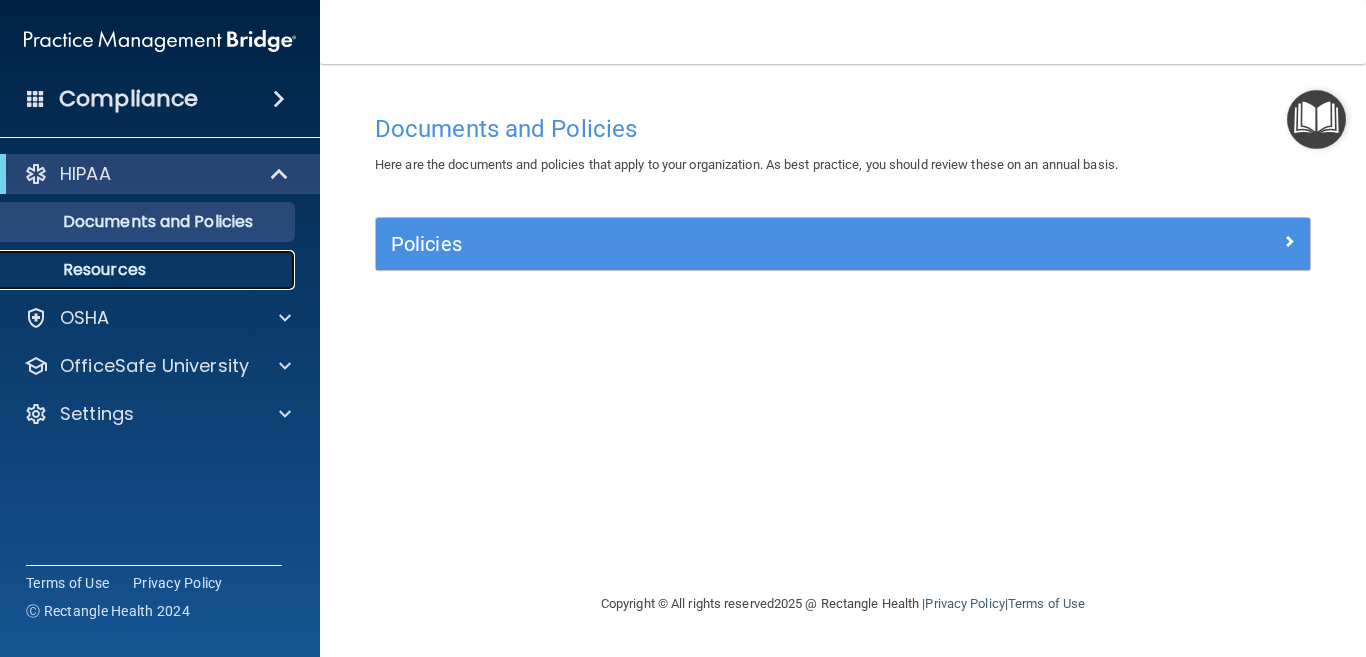 click on "Resources" at bounding box center [149, 270] 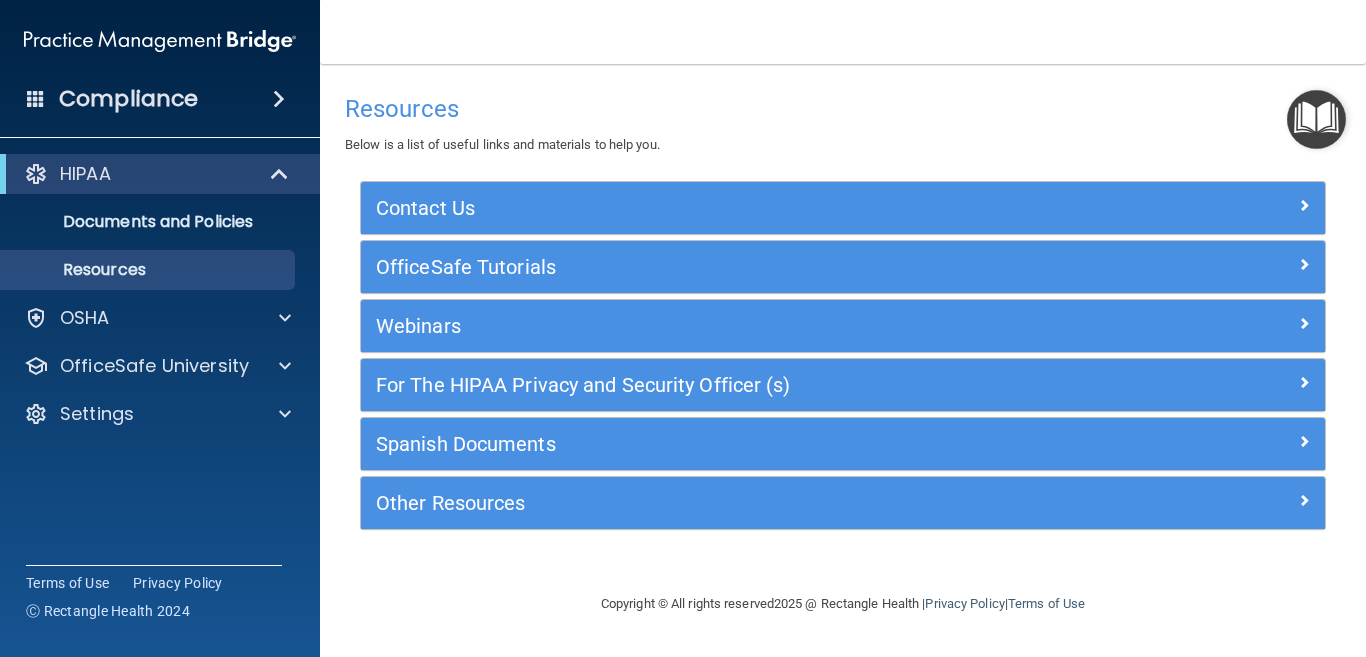 click at bounding box center (1316, 119) 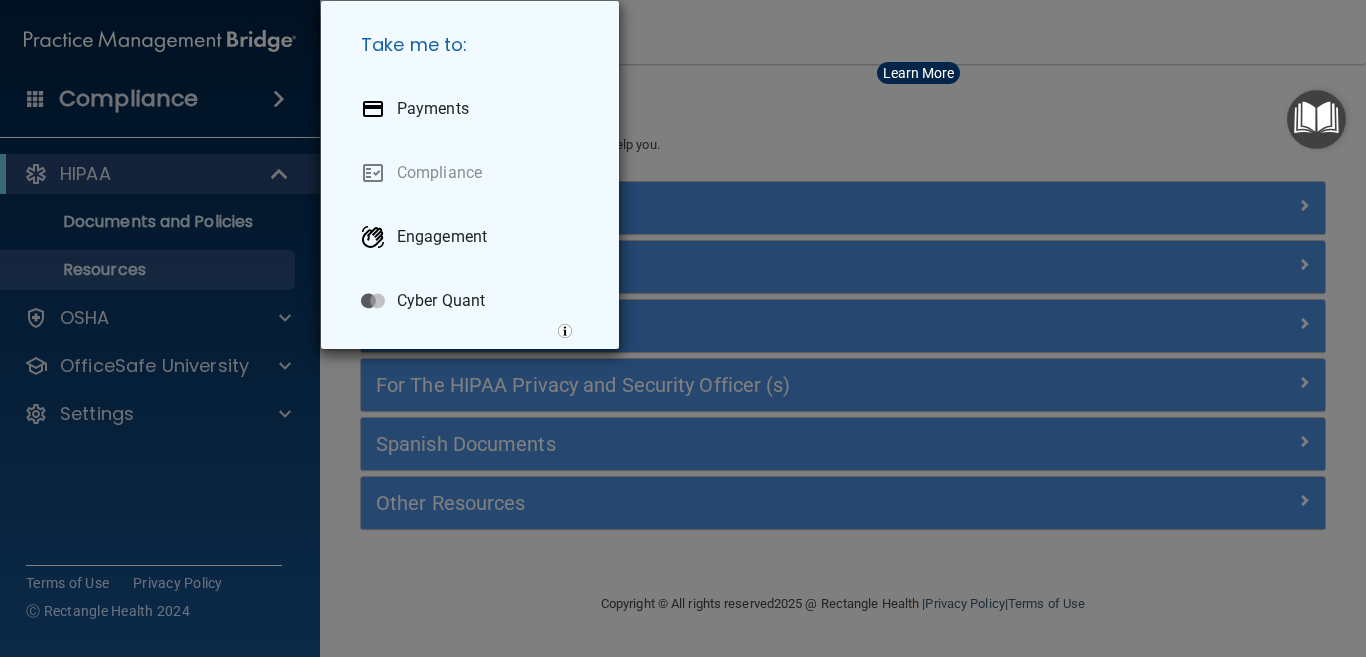 click on "Take me to:             Payments                   Compliance                     Engagement                     Cyber Quant" at bounding box center (683, 328) 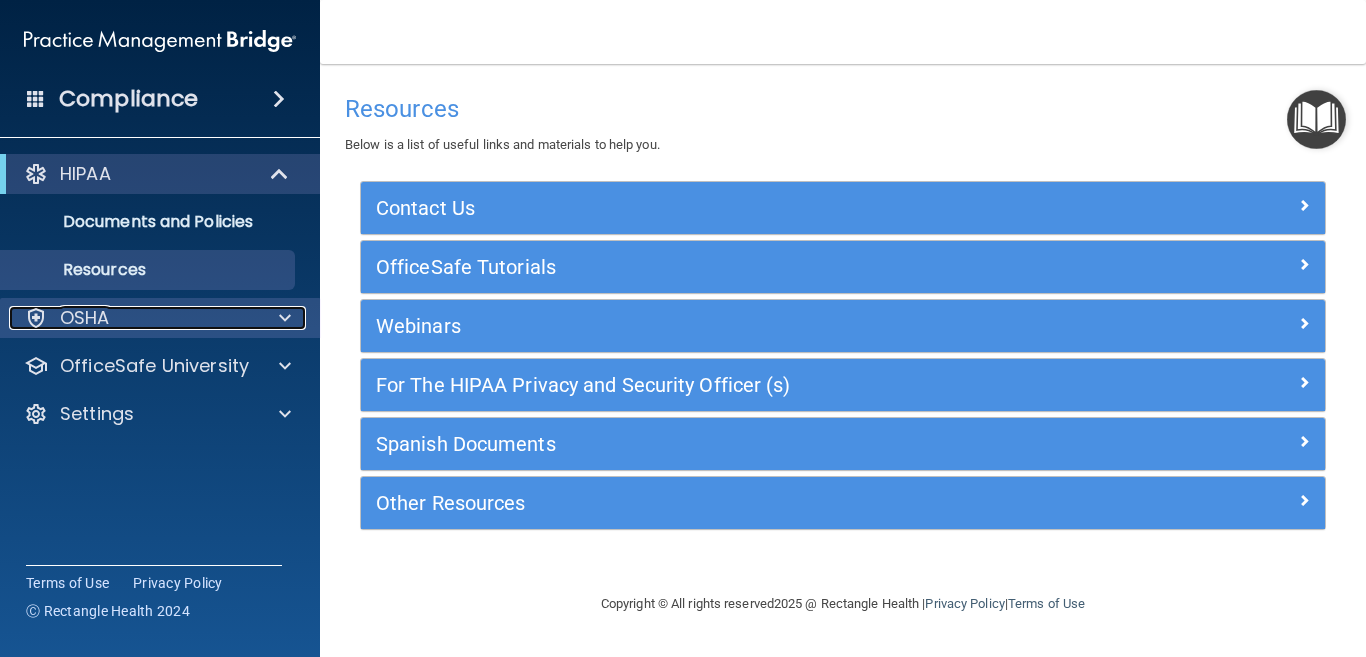 click on "OSHA" at bounding box center (133, 318) 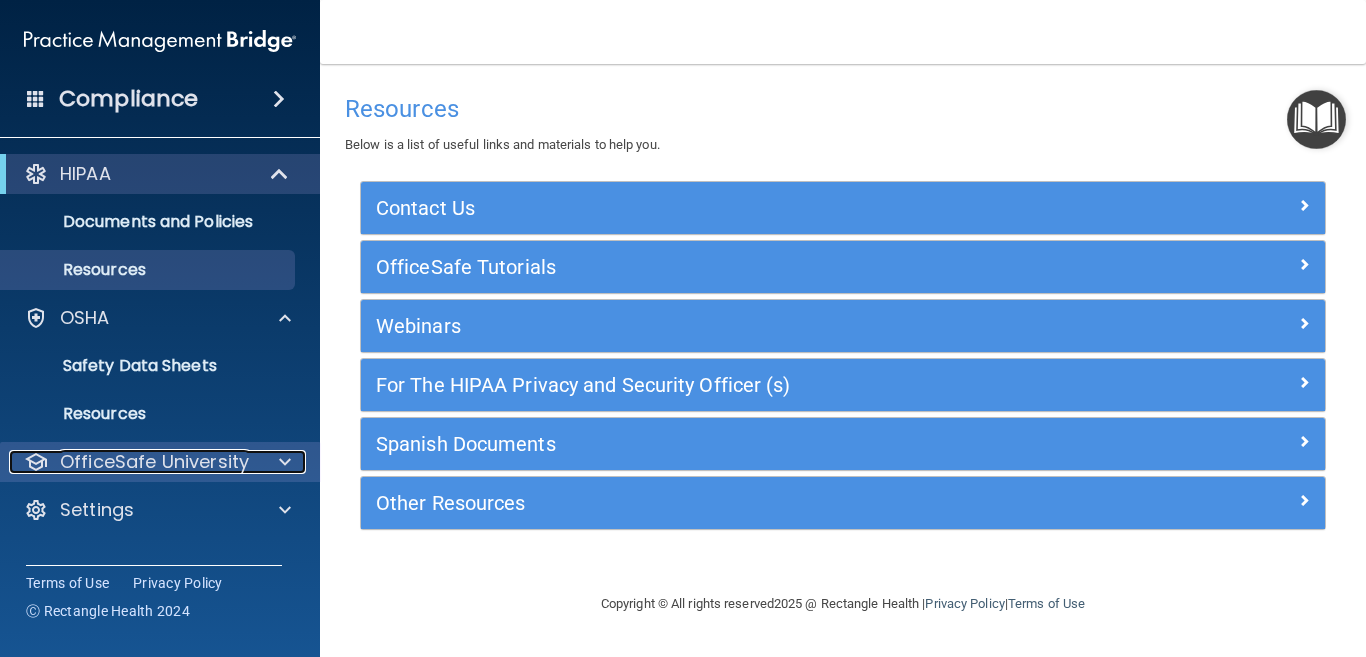 click on "OfficeSafe University" at bounding box center [154, 462] 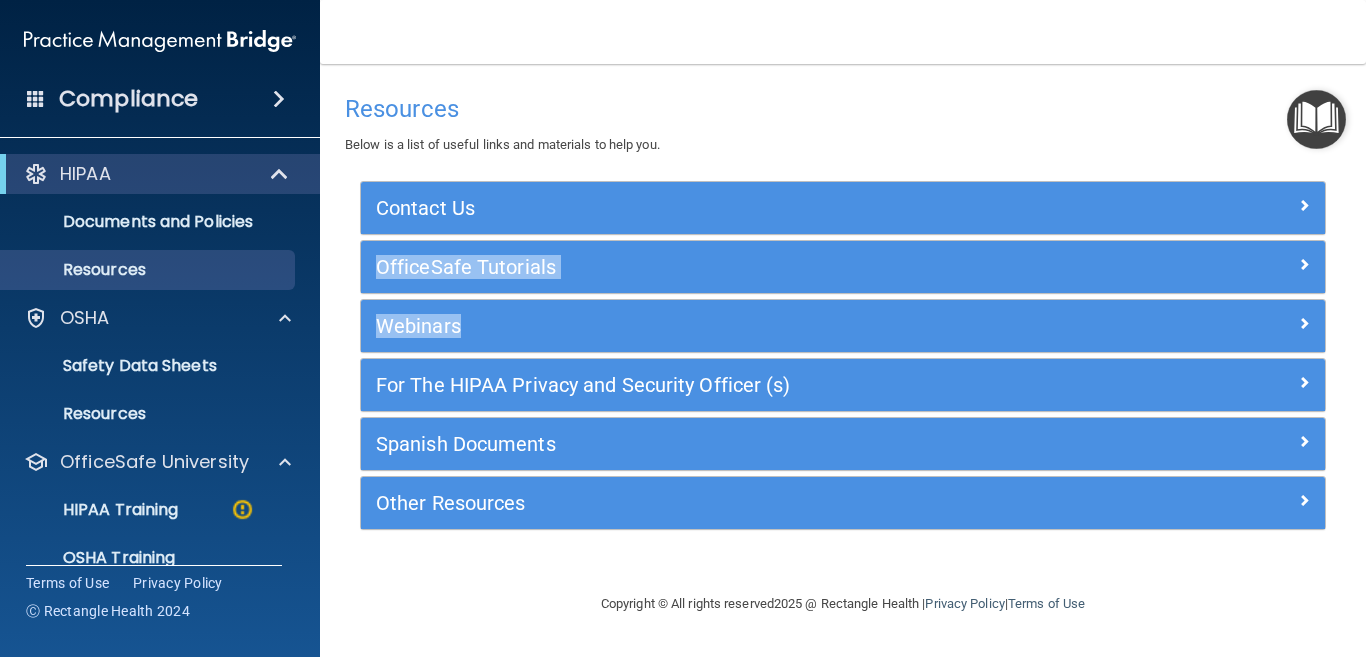 drag, startPoint x: 1365, startPoint y: 227, endPoint x: 1363, endPoint y: 328, distance: 101.0198 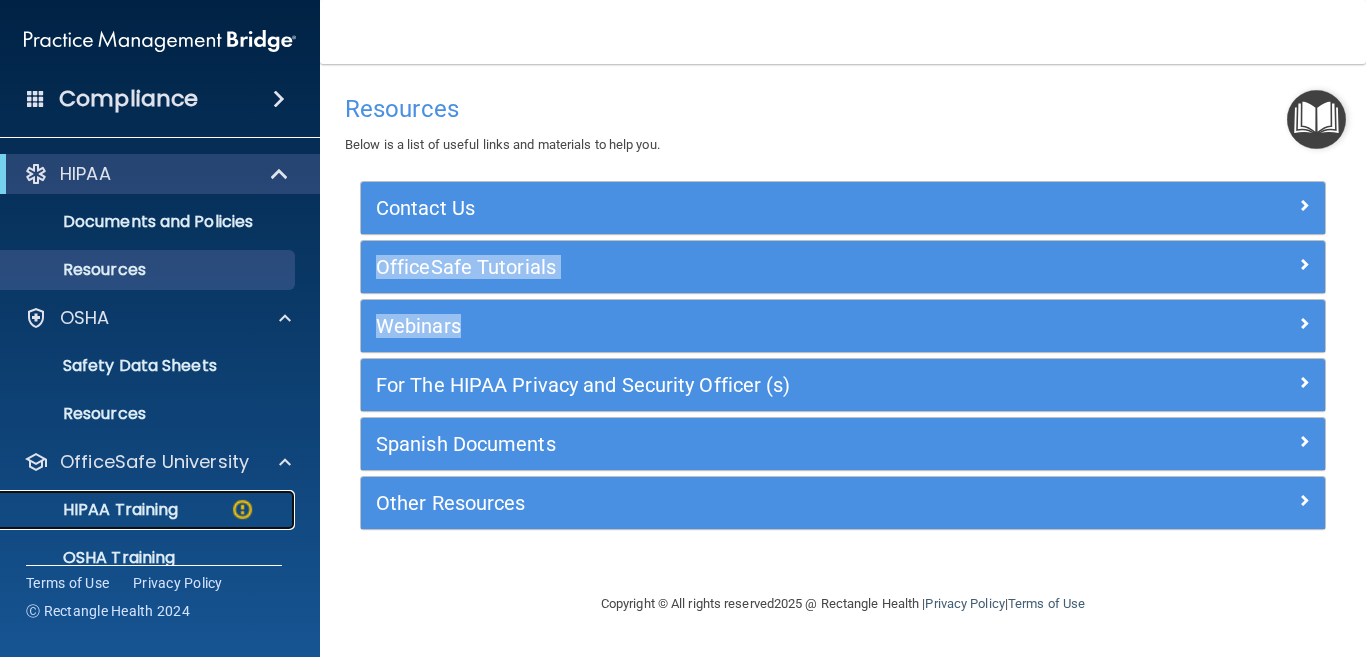 click on "HIPAA Training" at bounding box center [95, 510] 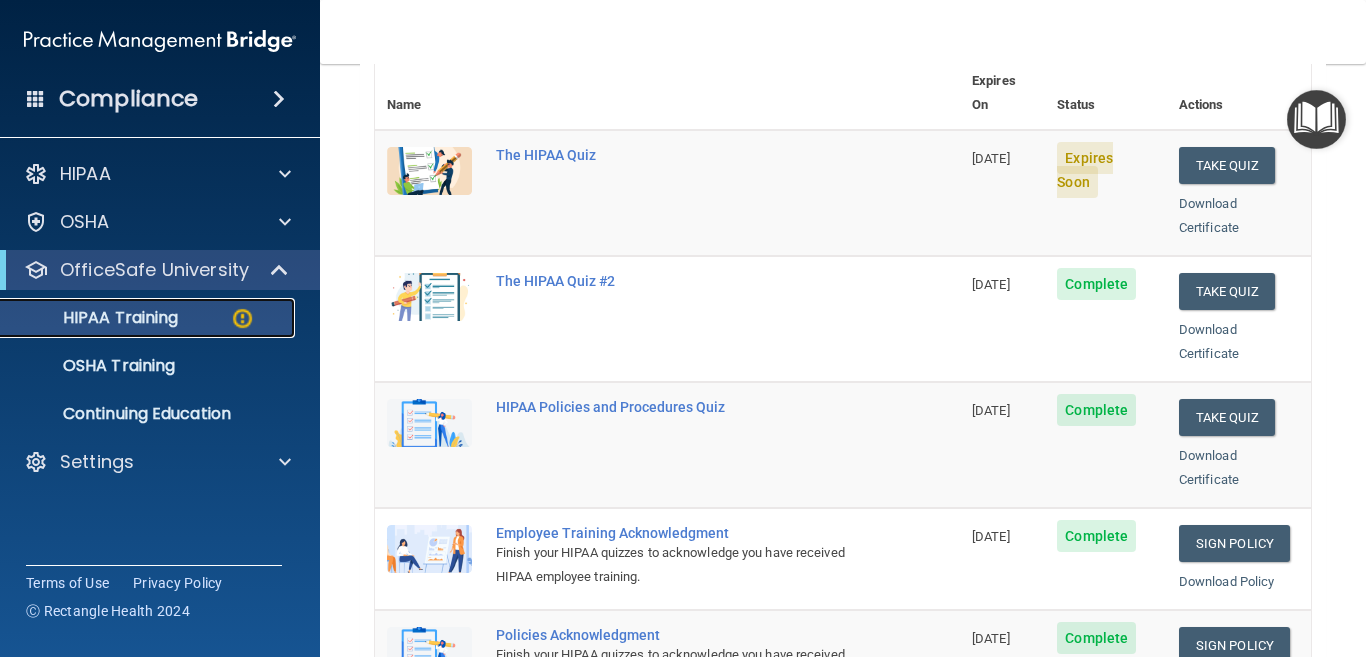 scroll, scrollTop: 665, scrollLeft: 0, axis: vertical 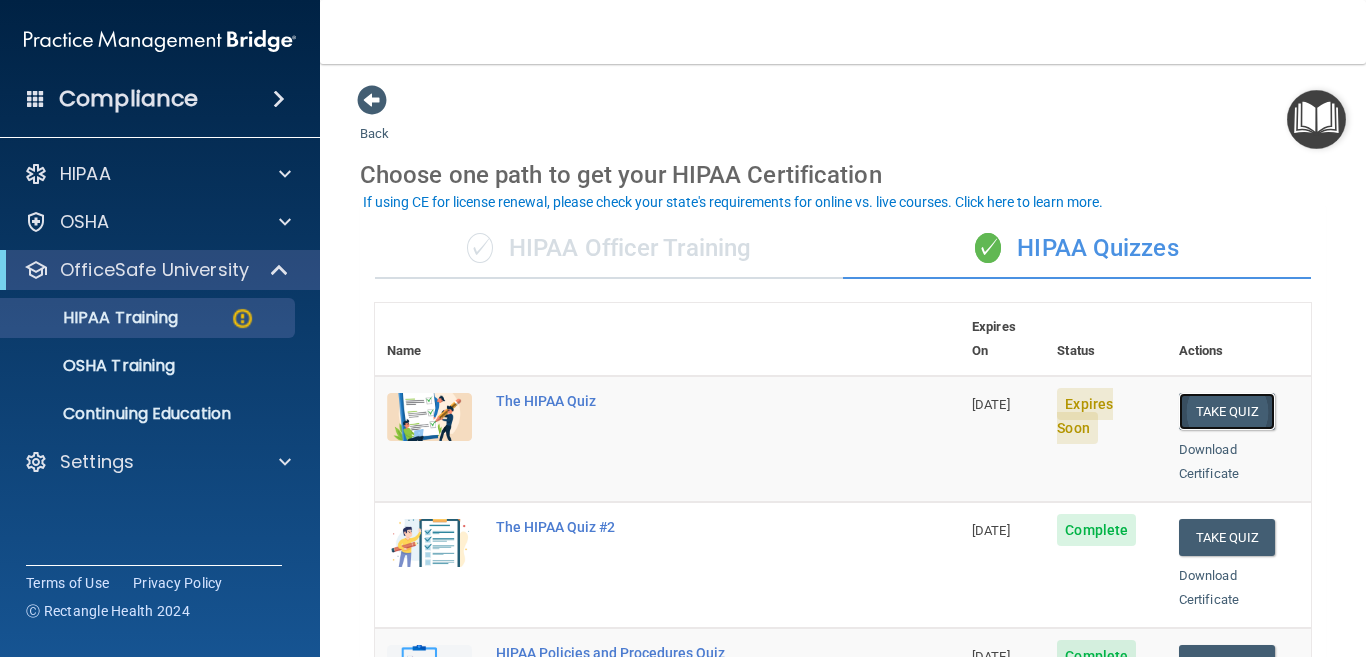 click on "Take Quiz" at bounding box center [1227, 411] 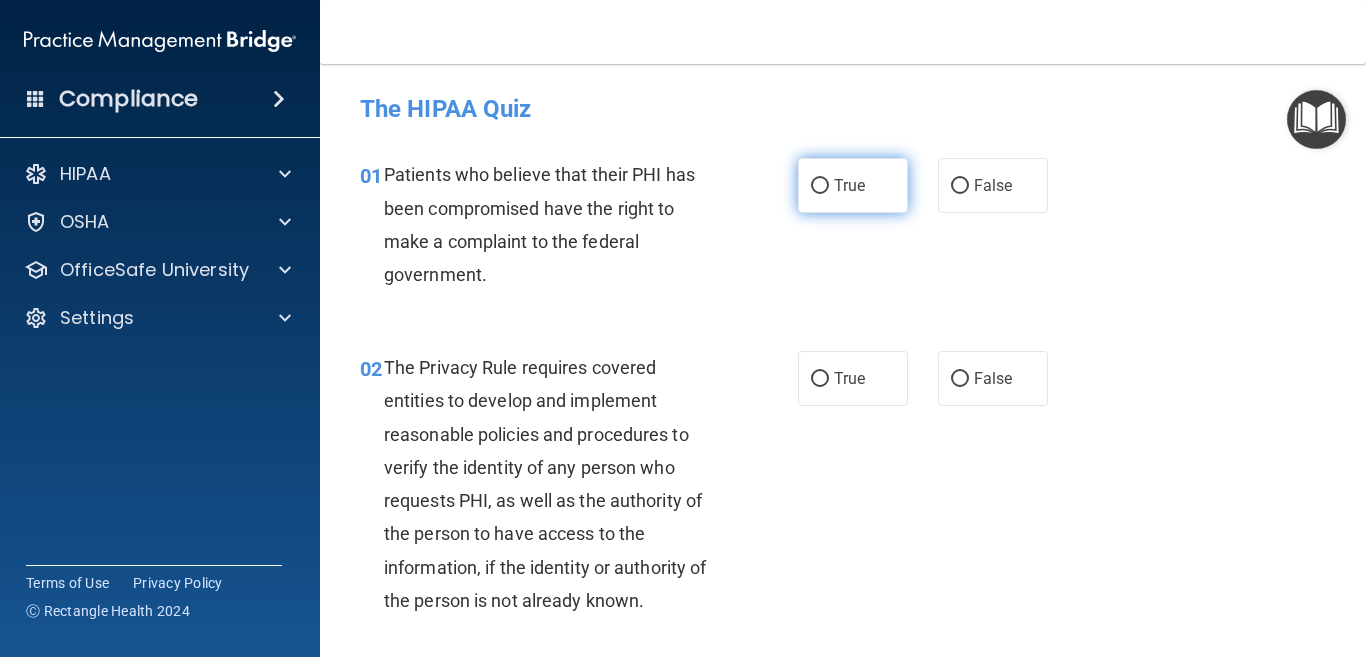 click on "True" at bounding box center [820, 186] 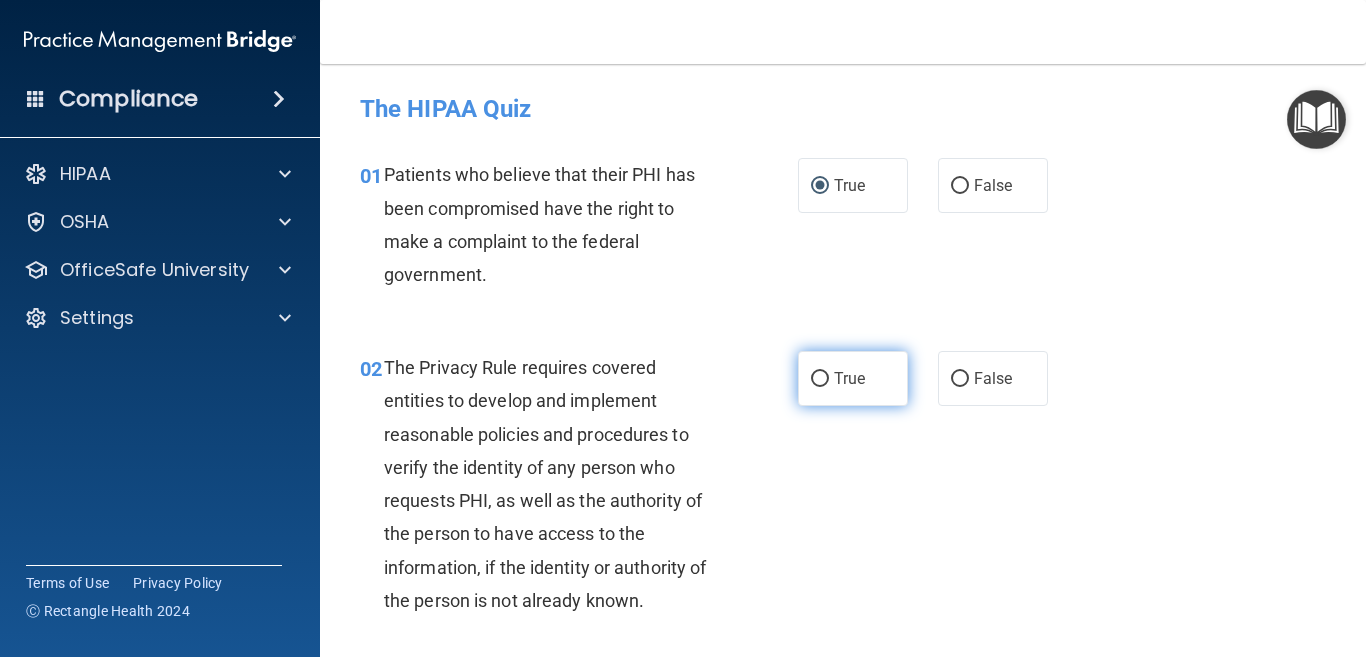 click on "True" at bounding box center [820, 379] 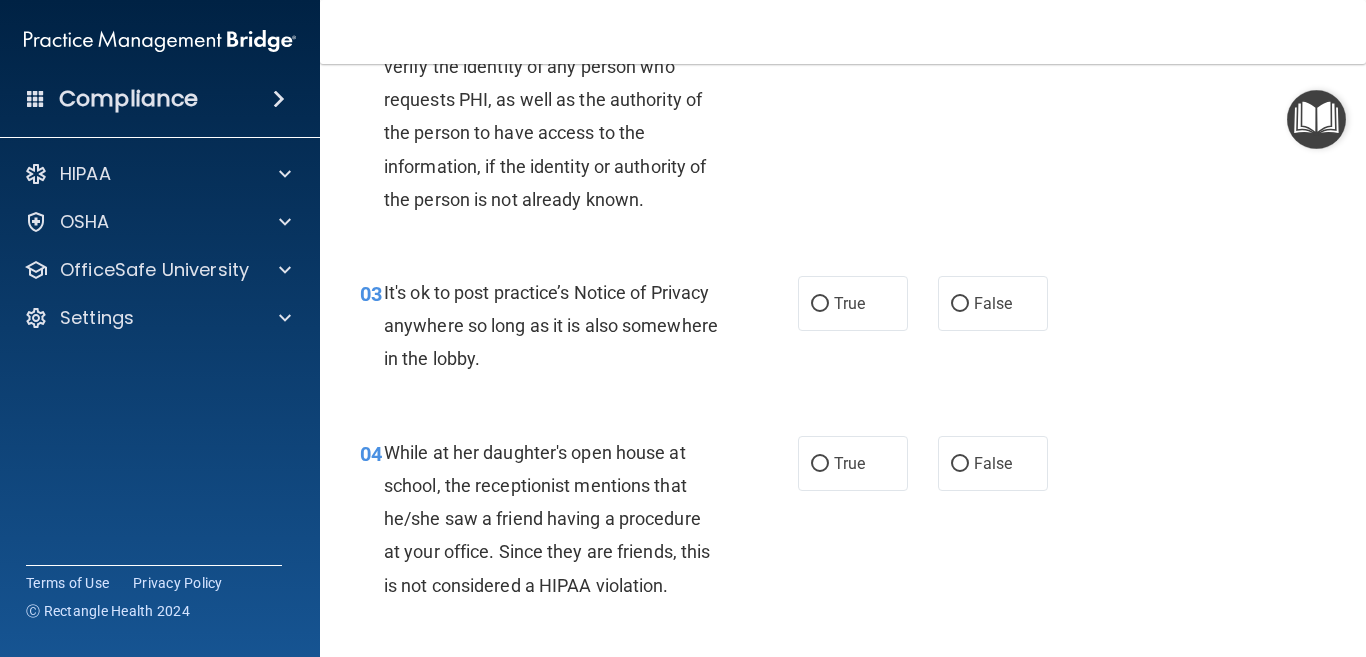 scroll, scrollTop: 412, scrollLeft: 0, axis: vertical 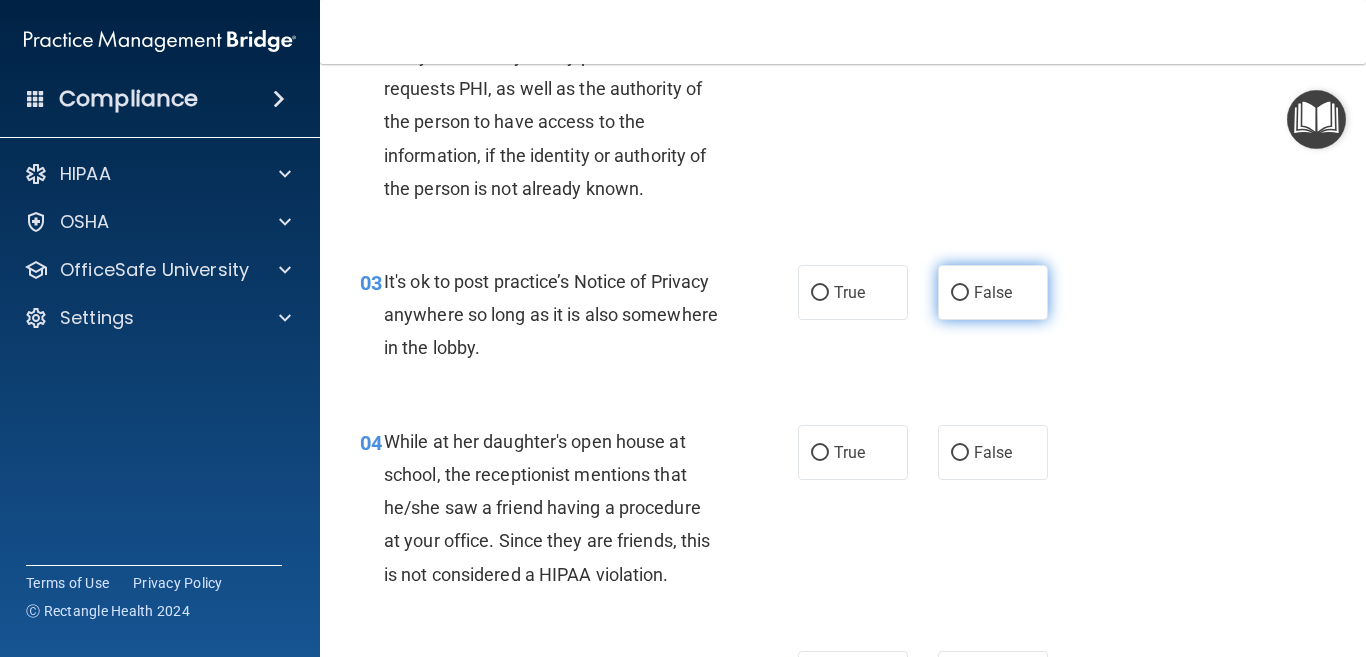 click on "False" at bounding box center [960, 293] 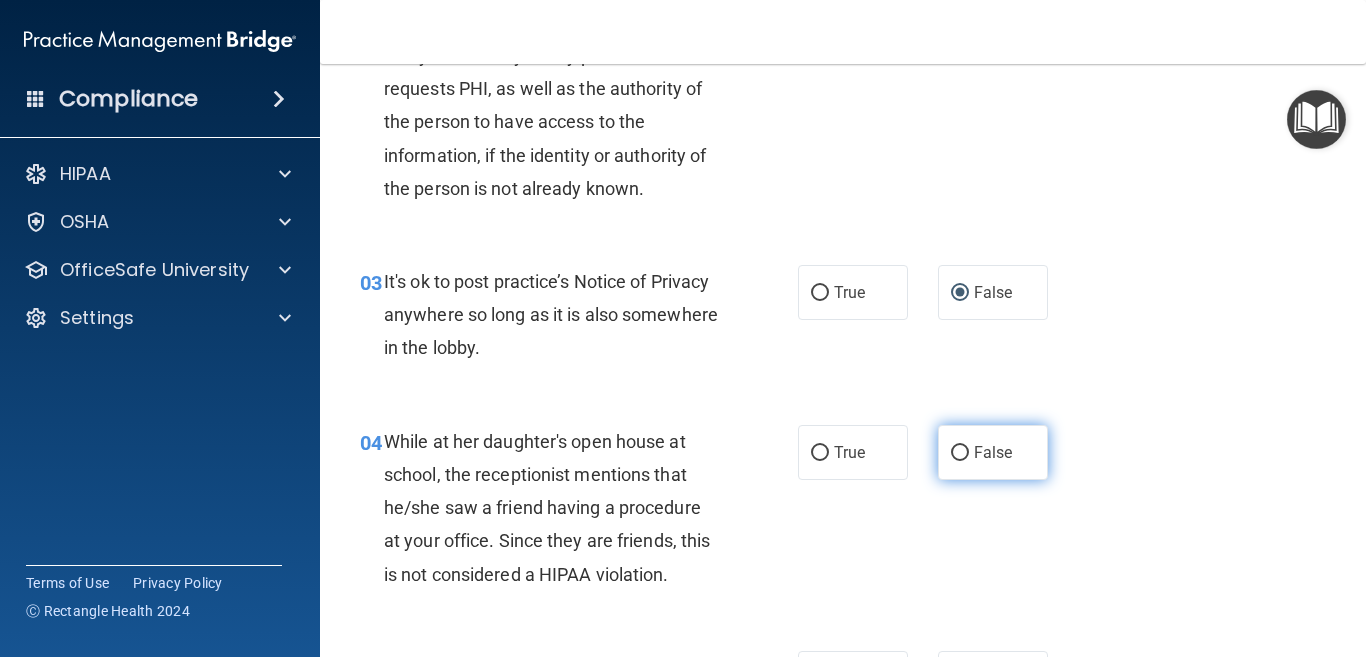 click on "False" at bounding box center (960, 453) 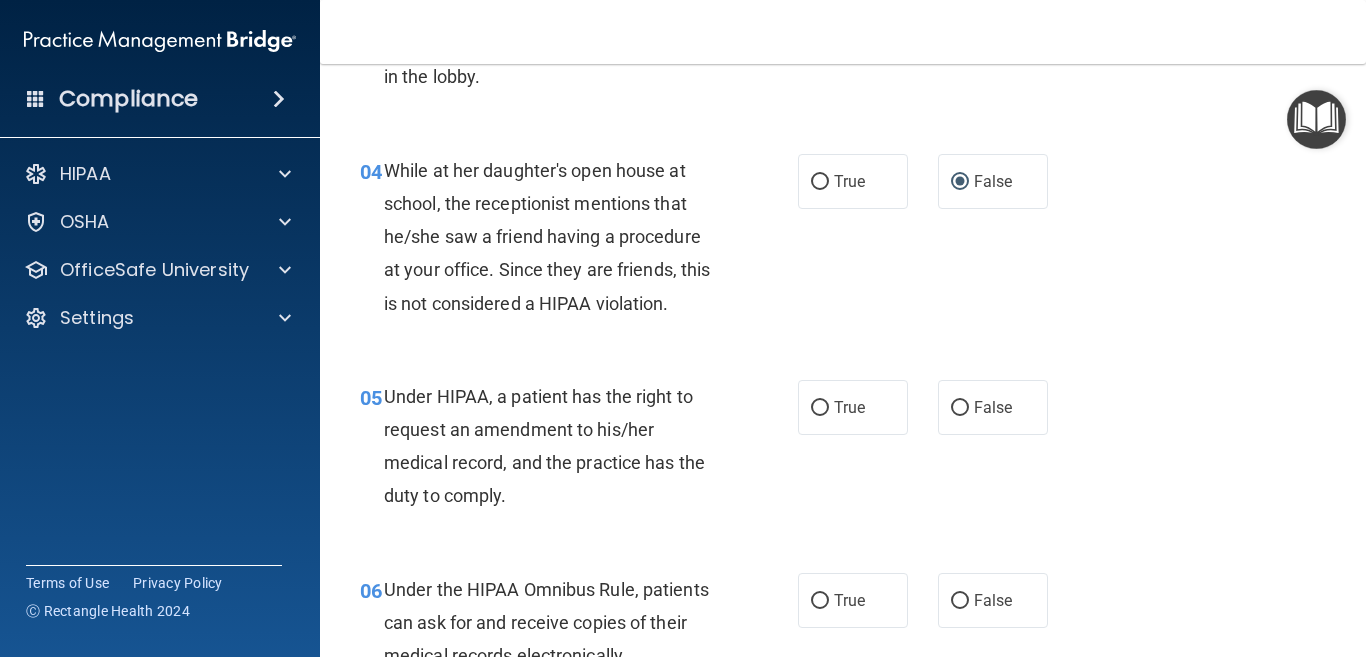 scroll, scrollTop: 889, scrollLeft: 0, axis: vertical 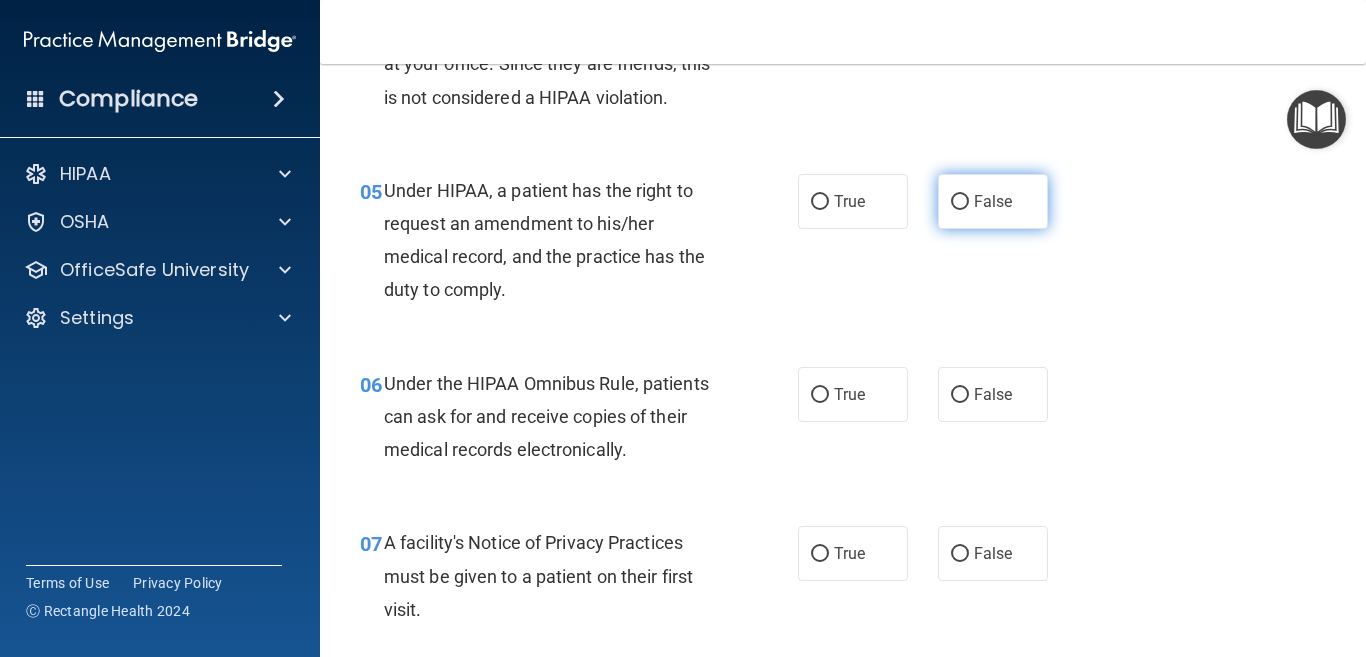 click on "False" at bounding box center (960, 202) 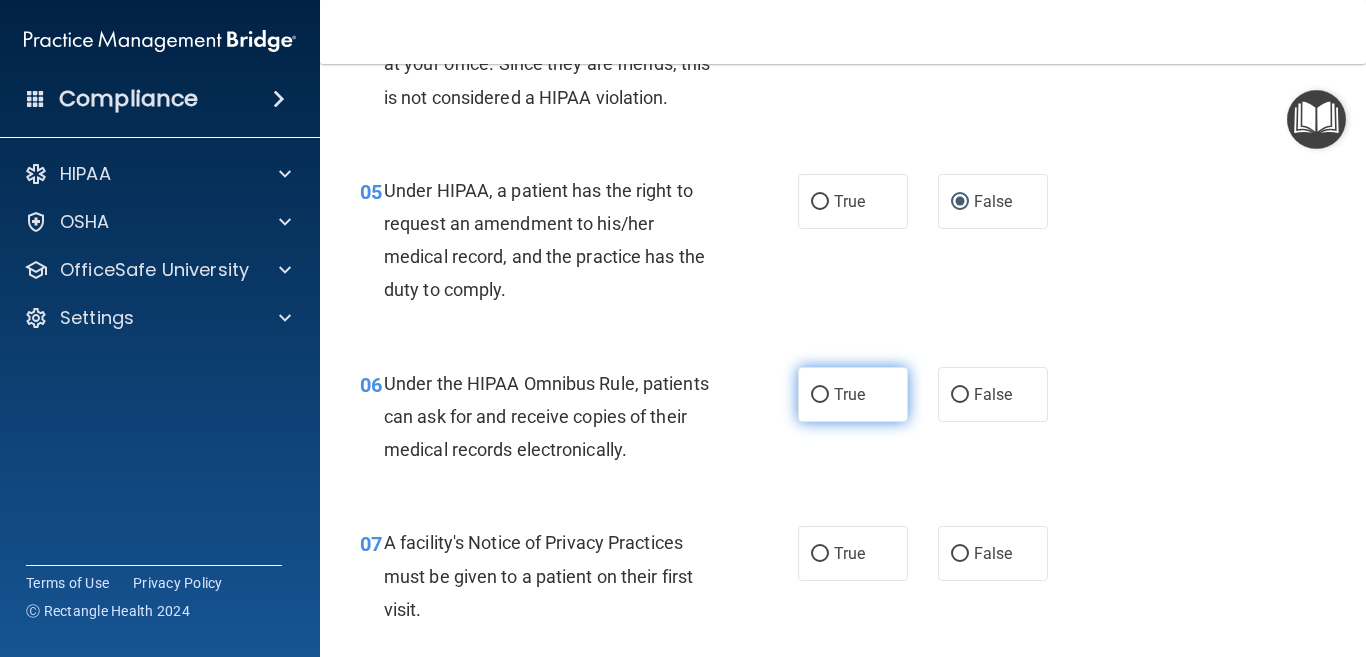 click on "True" at bounding box center [820, 395] 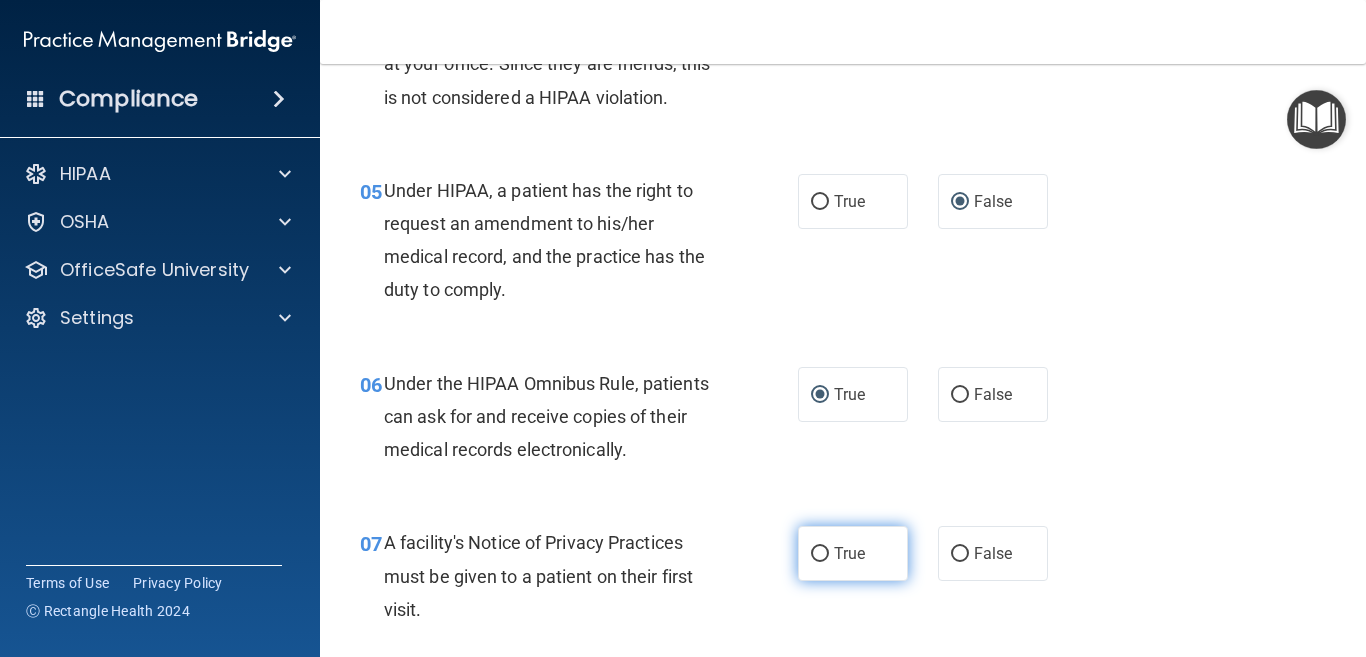 click on "True" at bounding box center (820, 554) 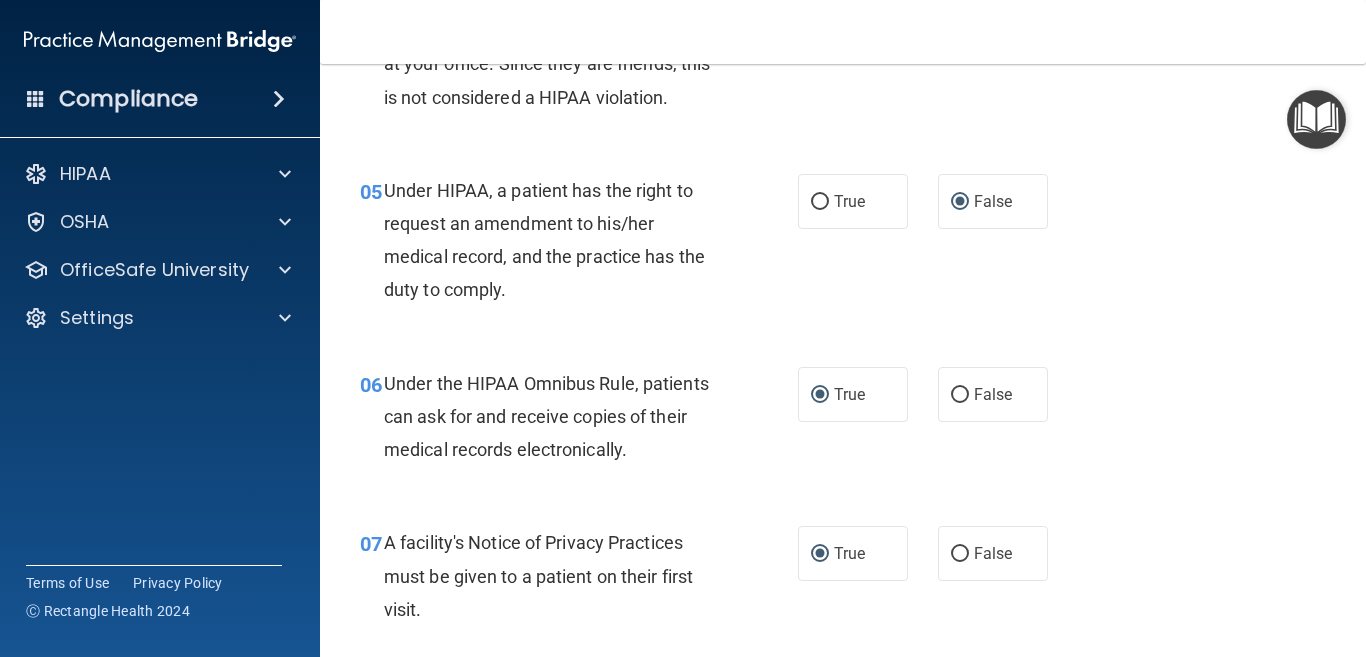 scroll, scrollTop: 1127, scrollLeft: 0, axis: vertical 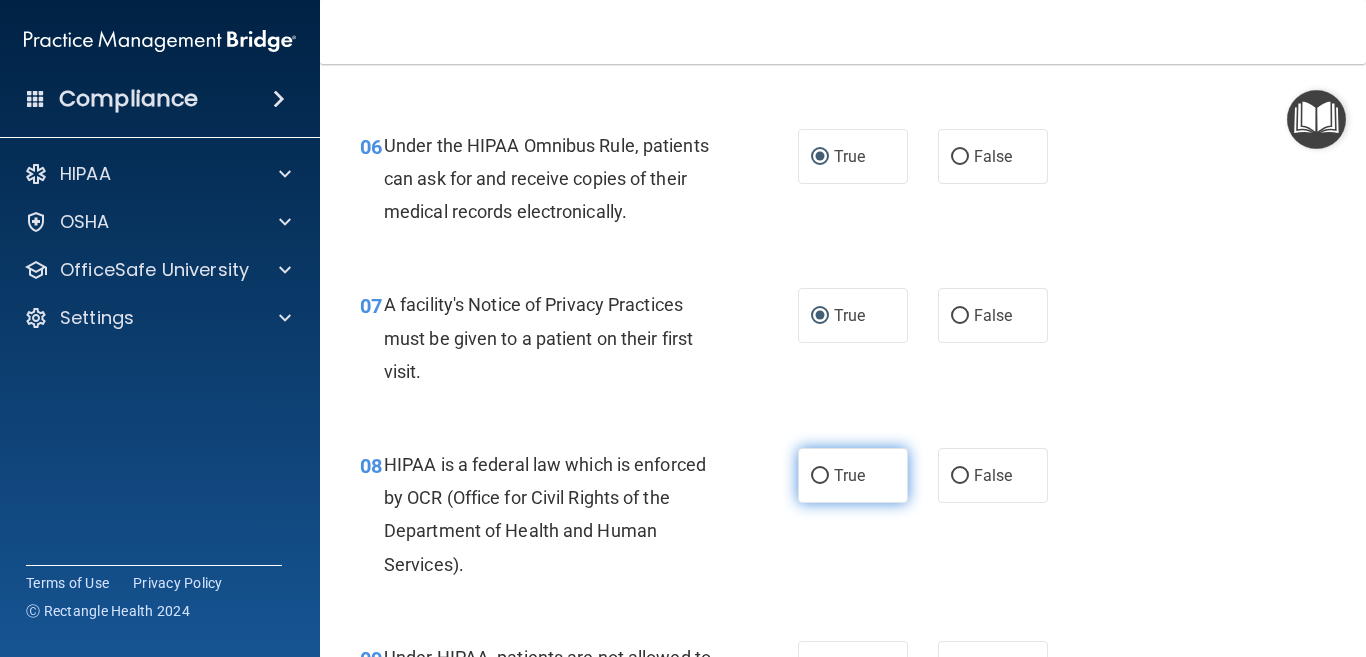 click on "True" at bounding box center (820, 476) 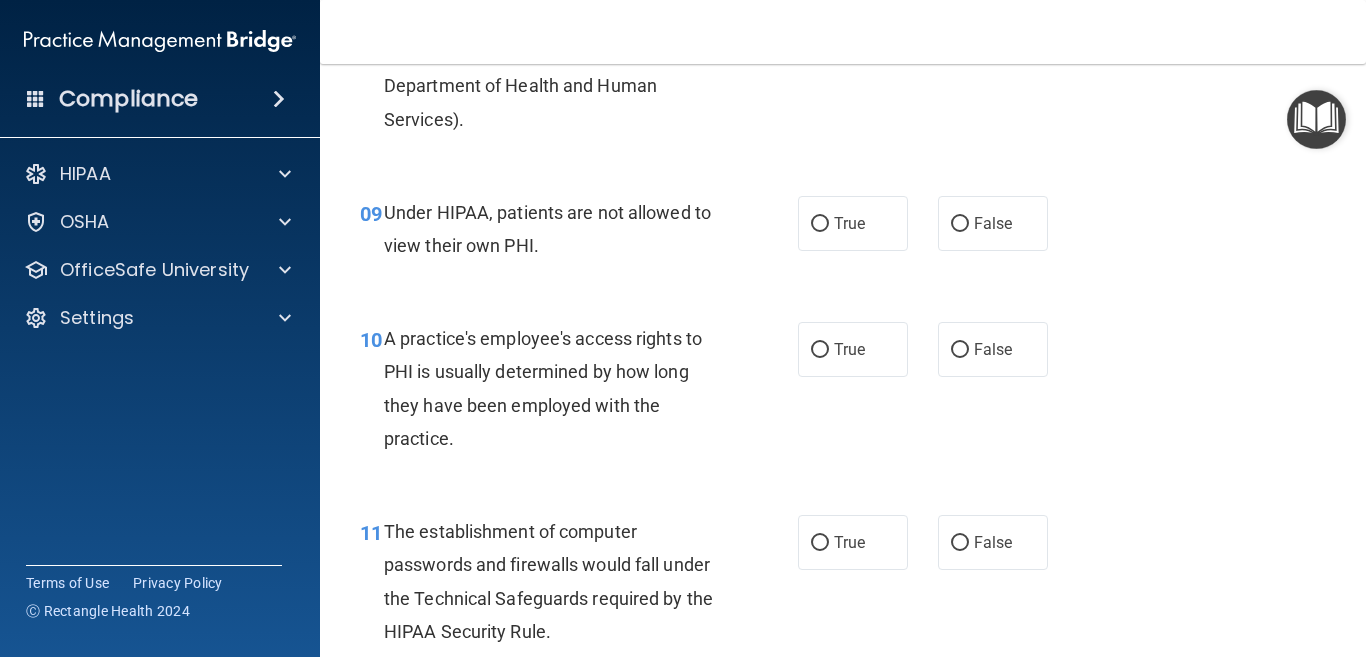 scroll, scrollTop: 1583, scrollLeft: 0, axis: vertical 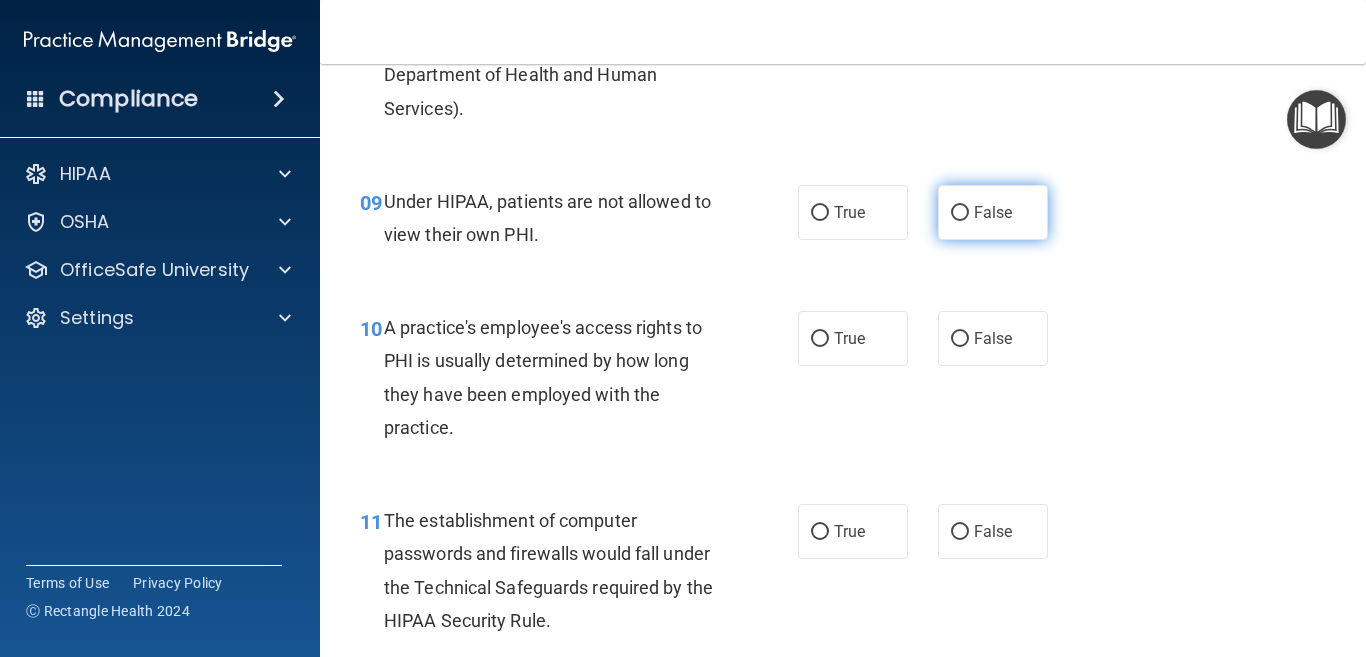 click on "False" at bounding box center [960, 213] 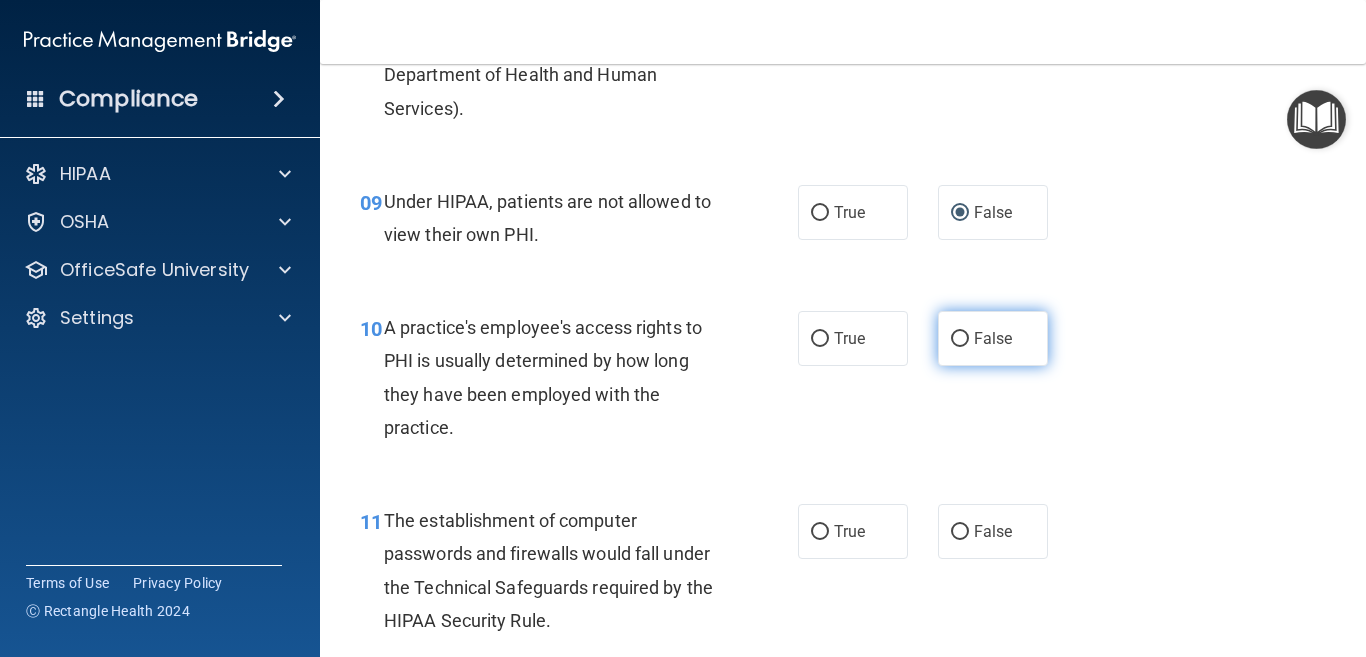 click on "False" at bounding box center (960, 339) 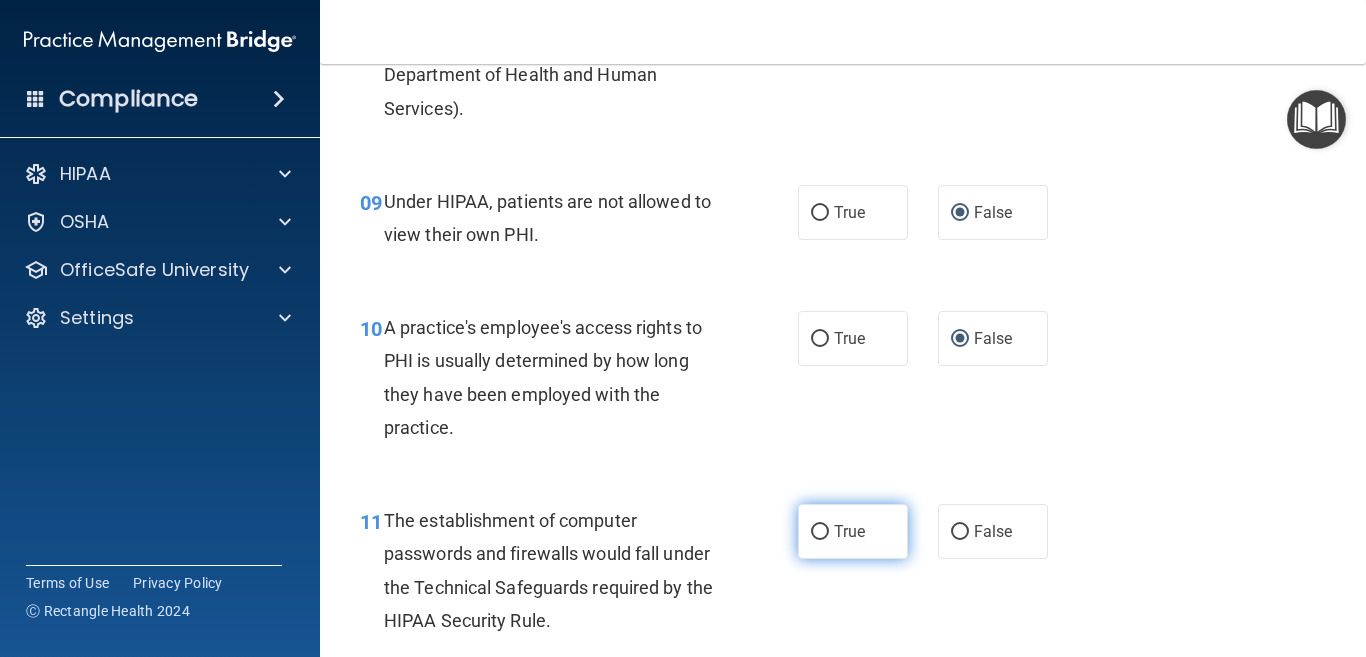 click on "True" at bounding box center [820, 532] 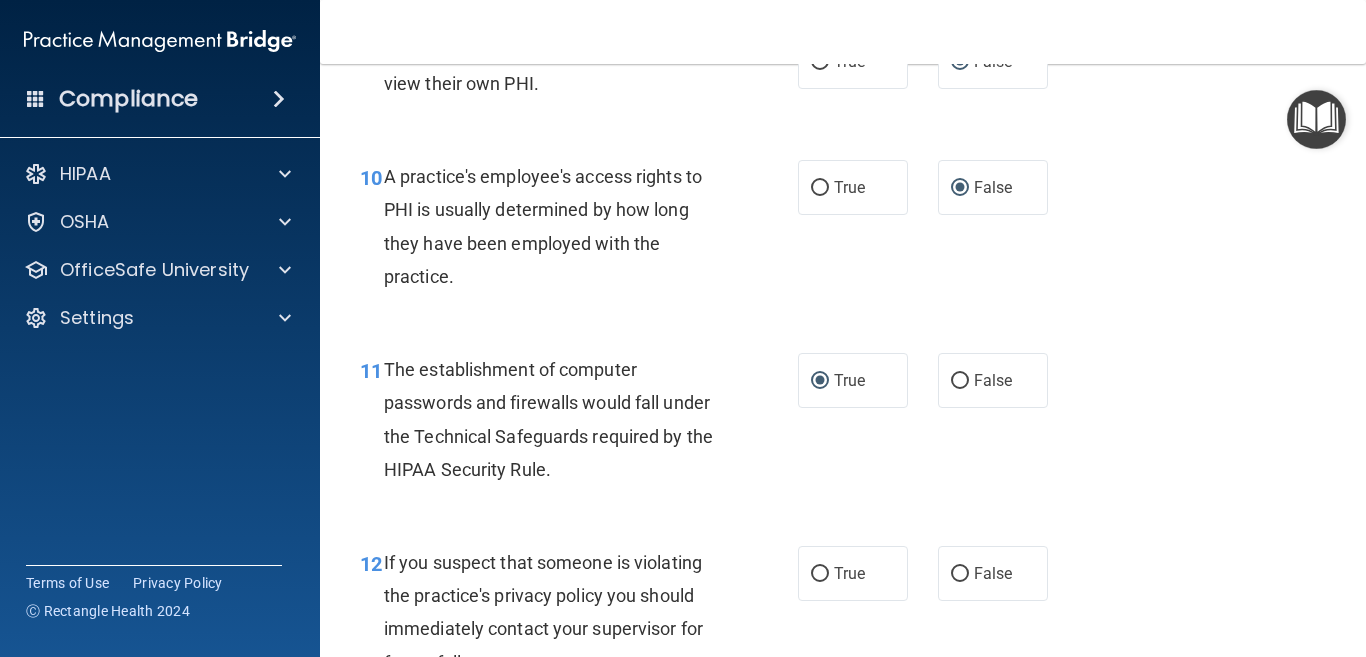 scroll, scrollTop: 1875, scrollLeft: 0, axis: vertical 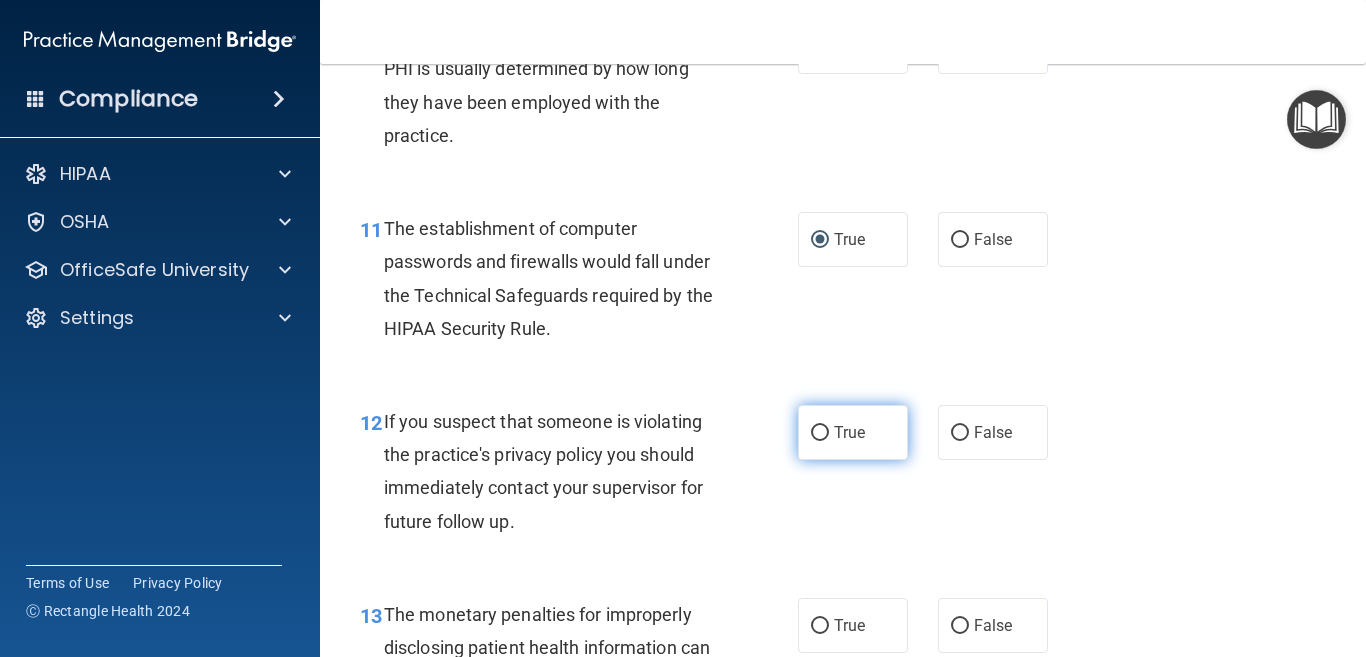 click on "True" at bounding box center (820, 433) 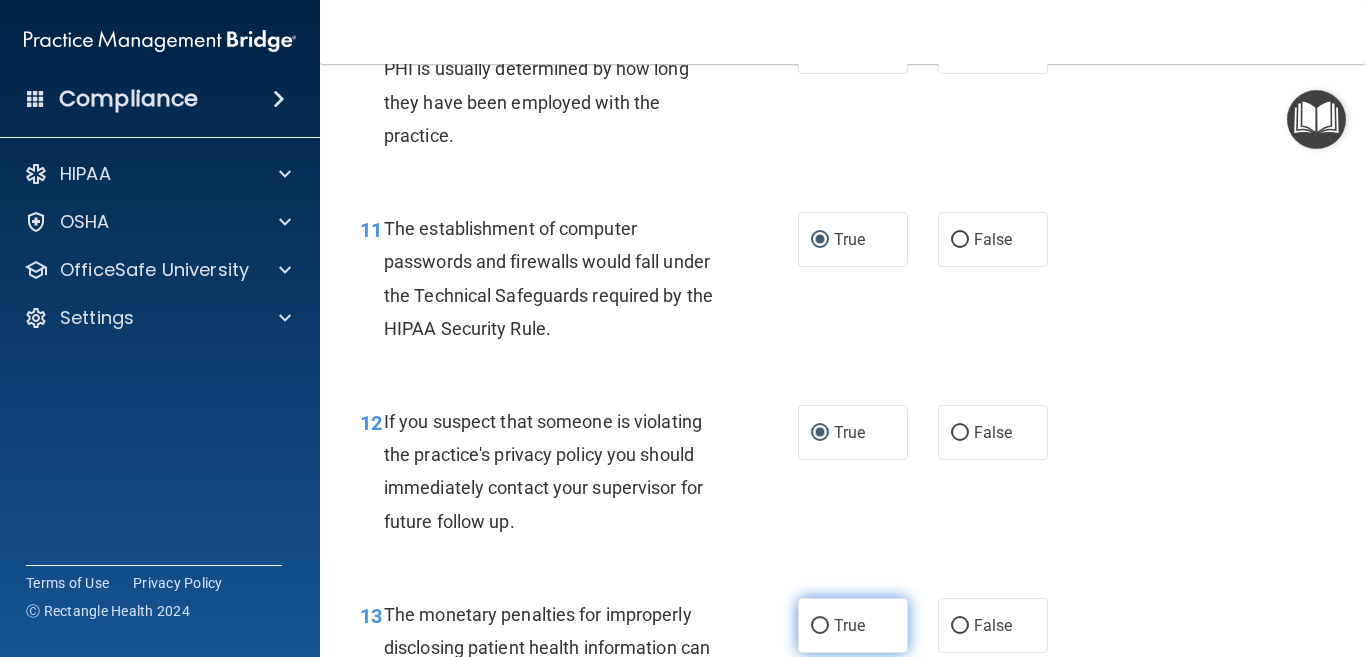 drag, startPoint x: 808, startPoint y: 602, endPoint x: 837, endPoint y: 632, distance: 41.725292 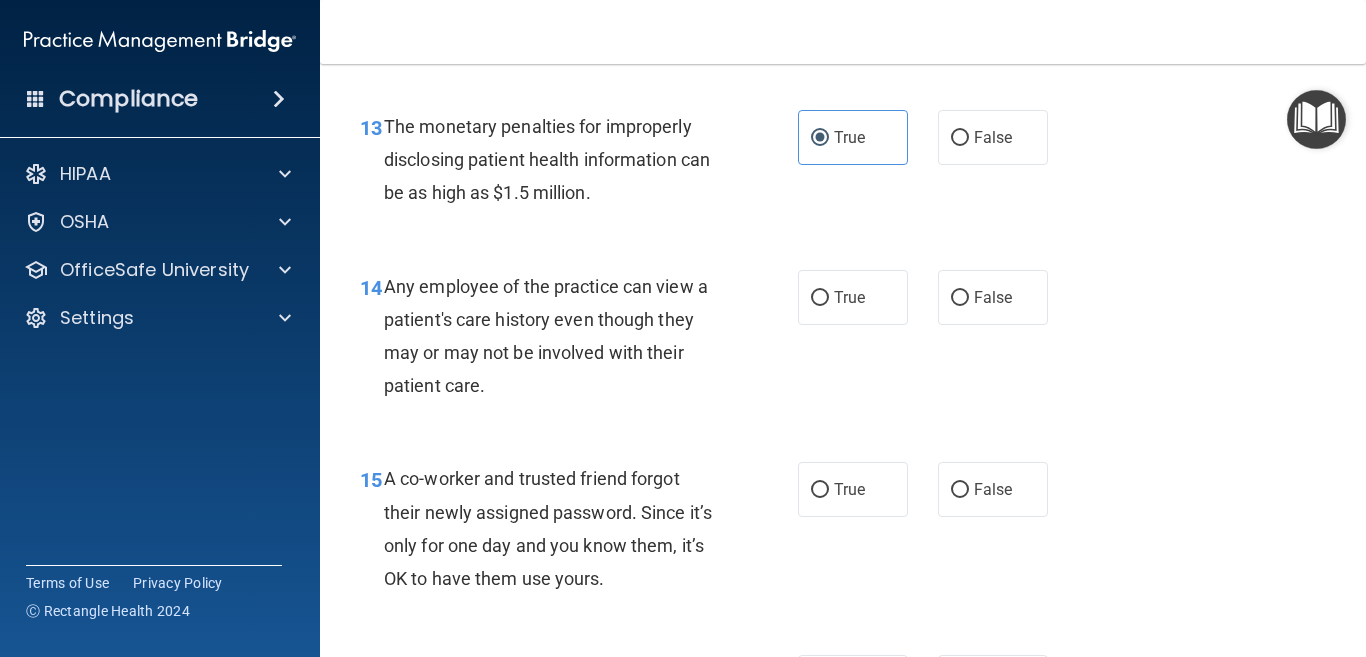 scroll, scrollTop: 2374, scrollLeft: 0, axis: vertical 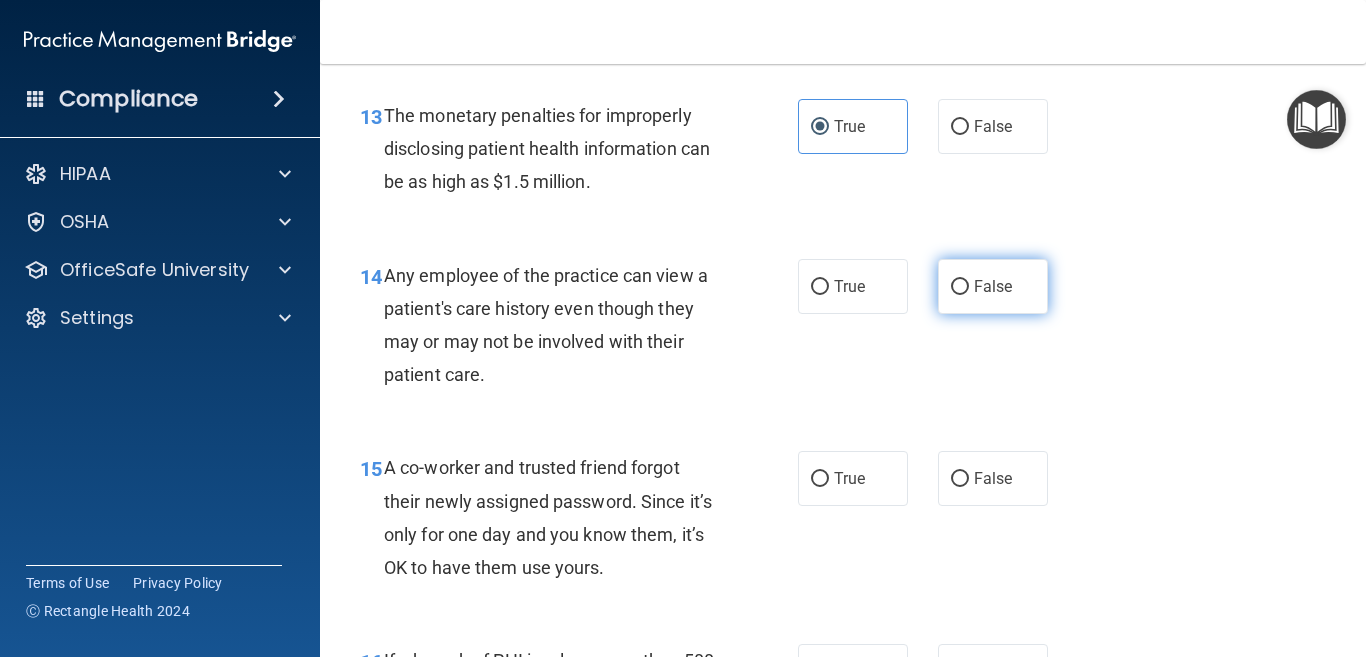 click on "False" at bounding box center [960, 287] 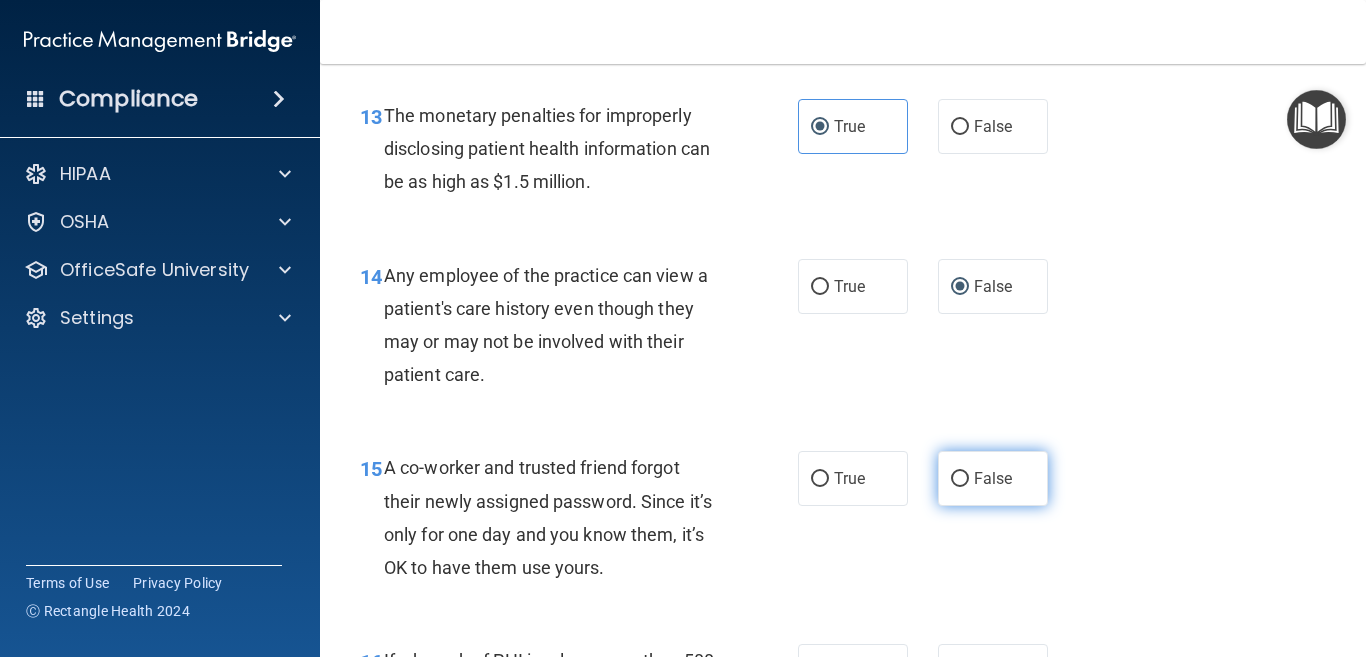 click on "False" at bounding box center [960, 479] 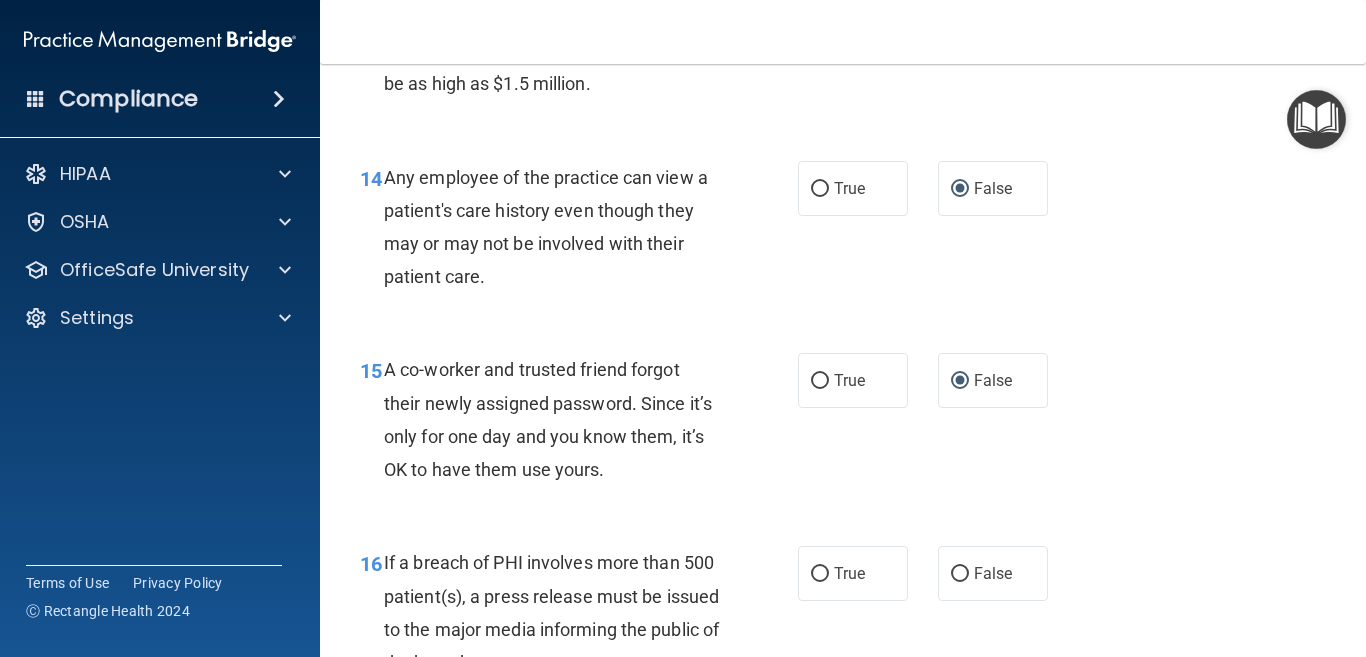 scroll, scrollTop: 2645, scrollLeft: 0, axis: vertical 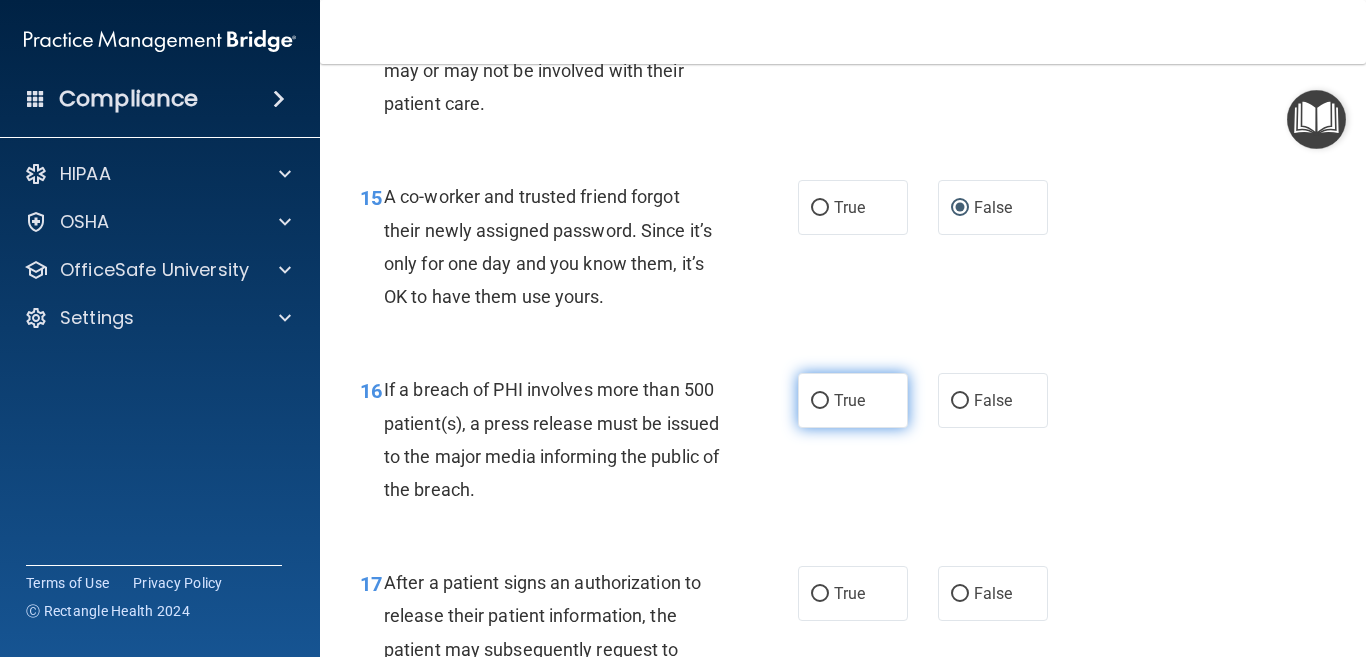 click on "True" at bounding box center [820, 401] 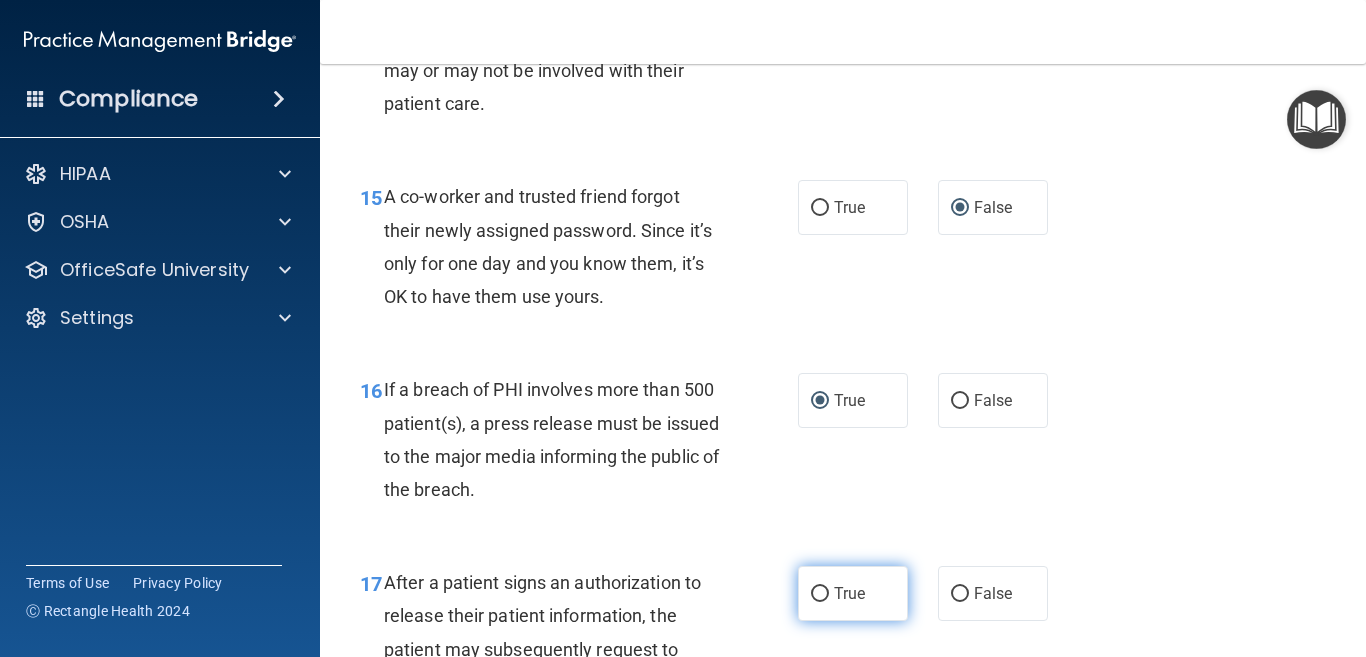 click on "True" at bounding box center (820, 594) 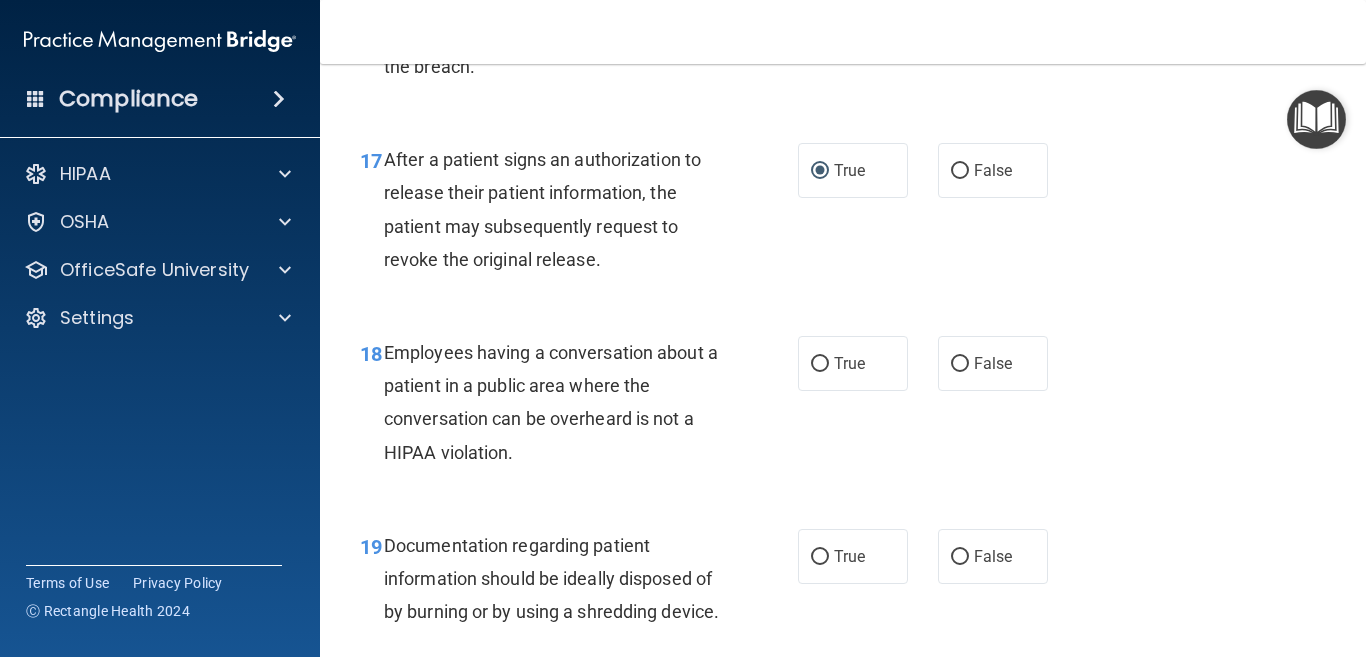 scroll, scrollTop: 3090, scrollLeft: 0, axis: vertical 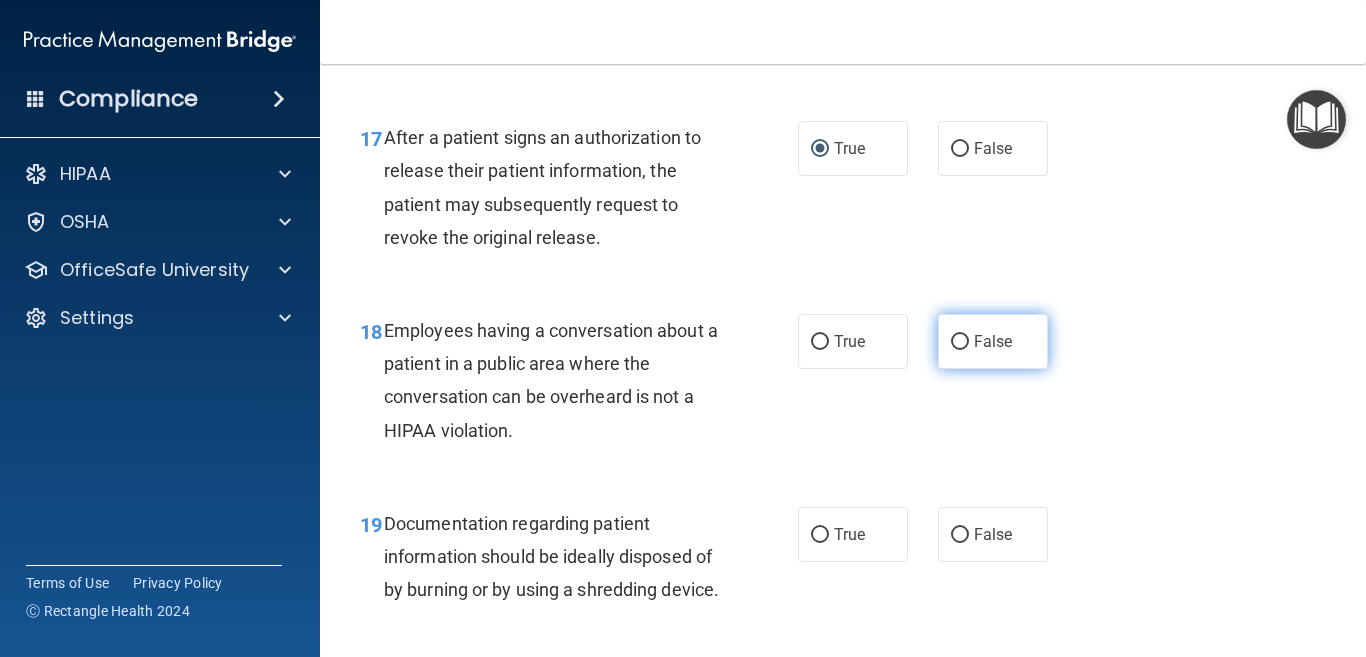 click on "False" at bounding box center (960, 342) 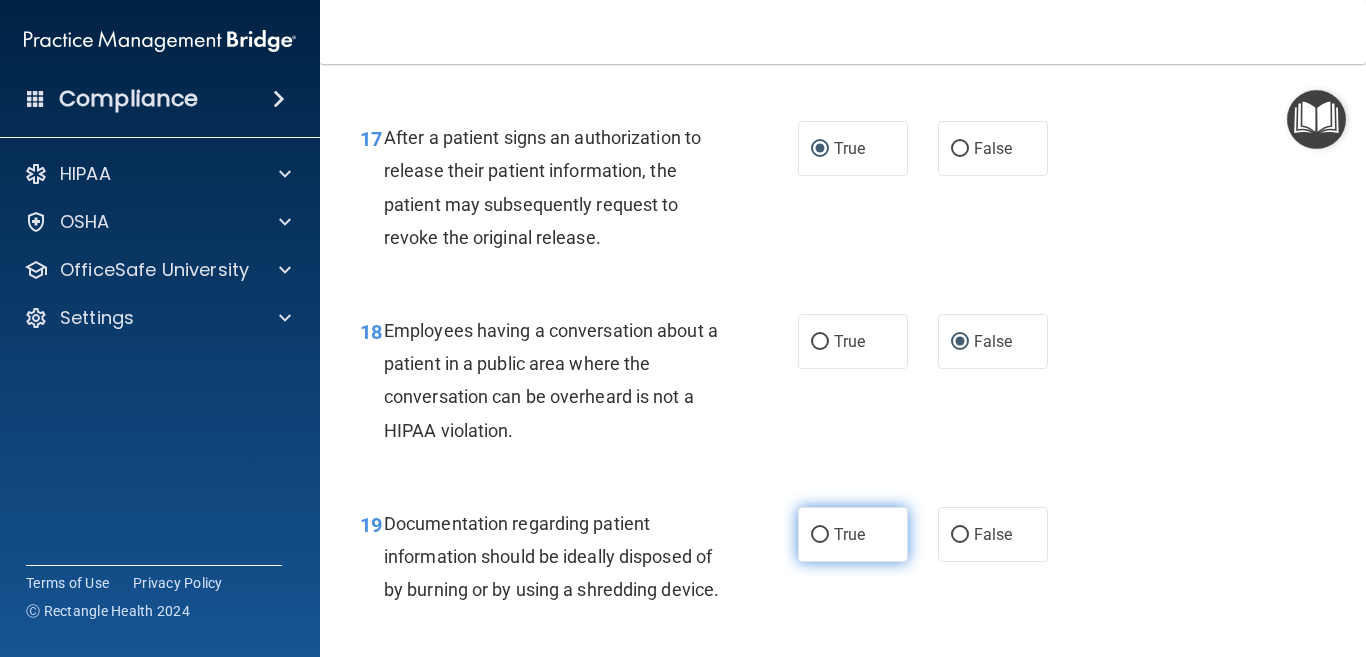 click on "True" at bounding box center [820, 535] 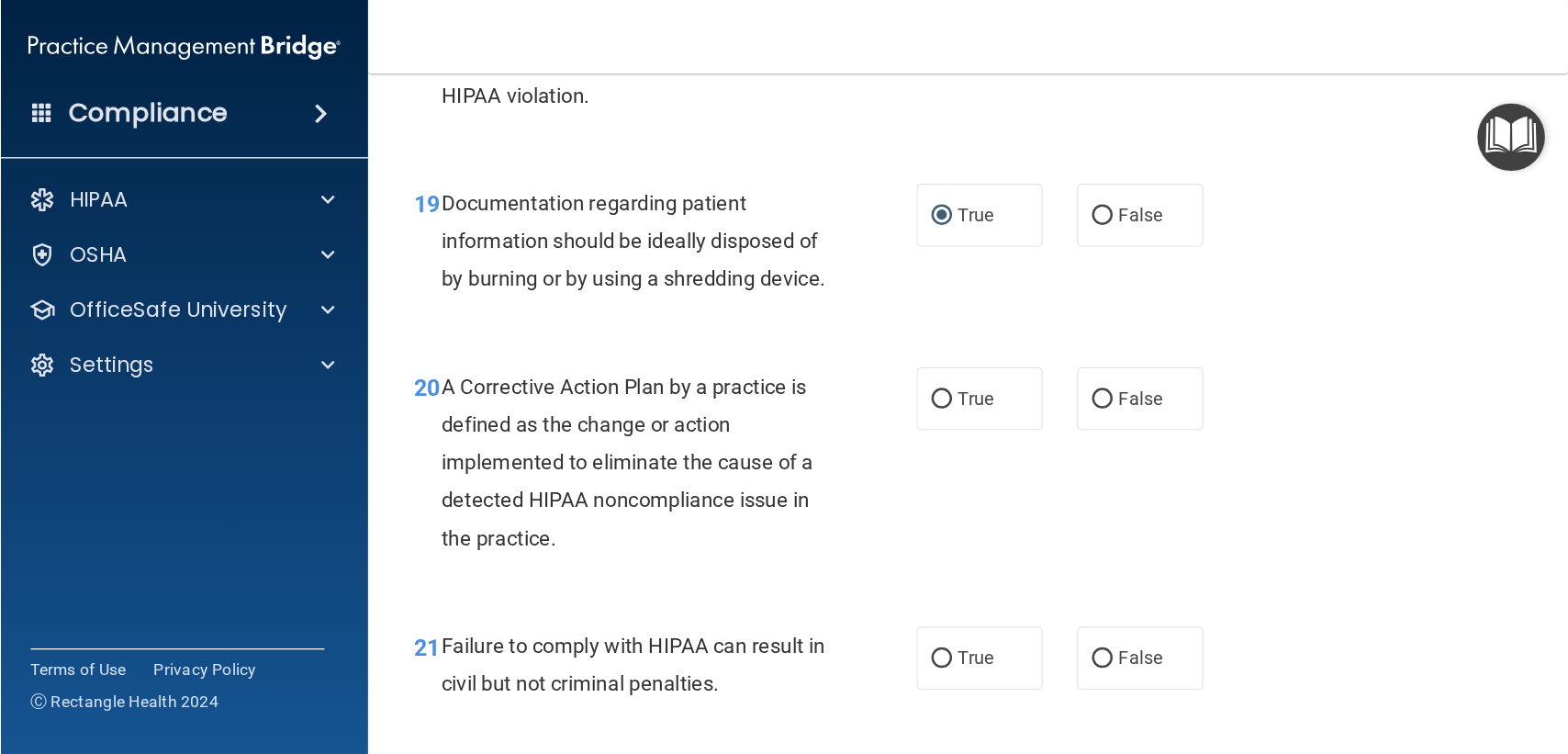 scroll, scrollTop: 3216, scrollLeft: 0, axis: vertical 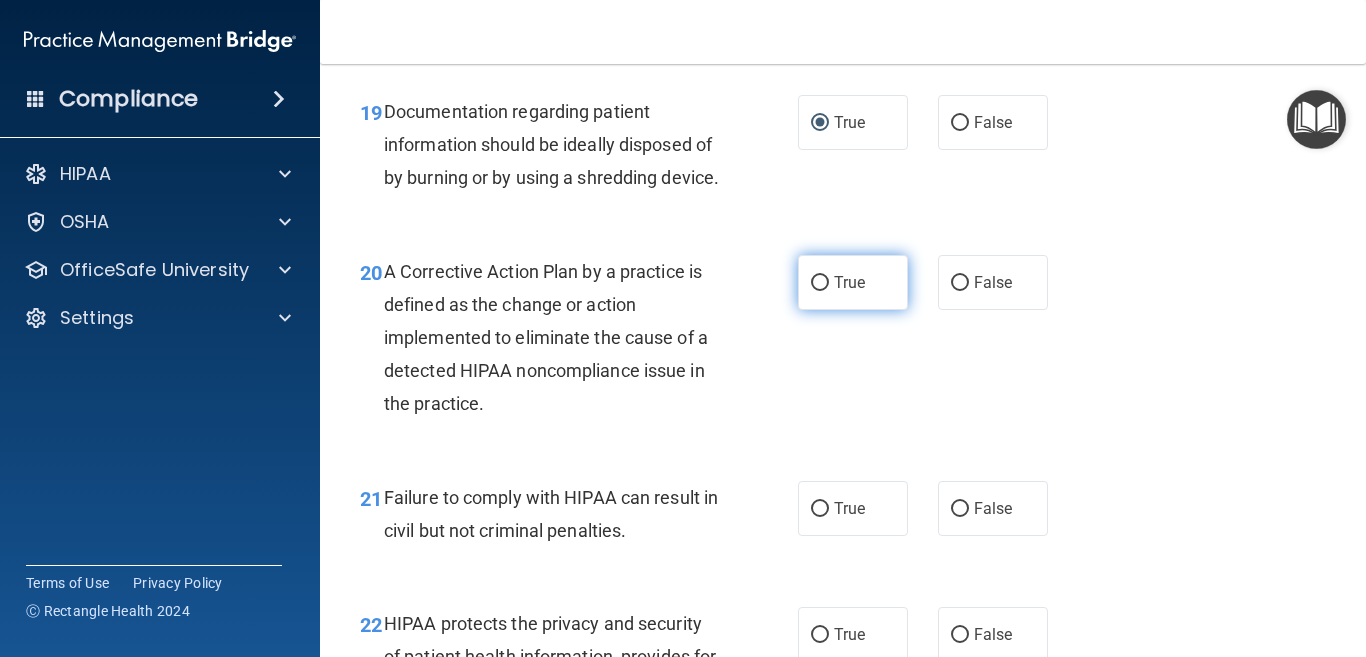 click on "True" at bounding box center (853, 282) 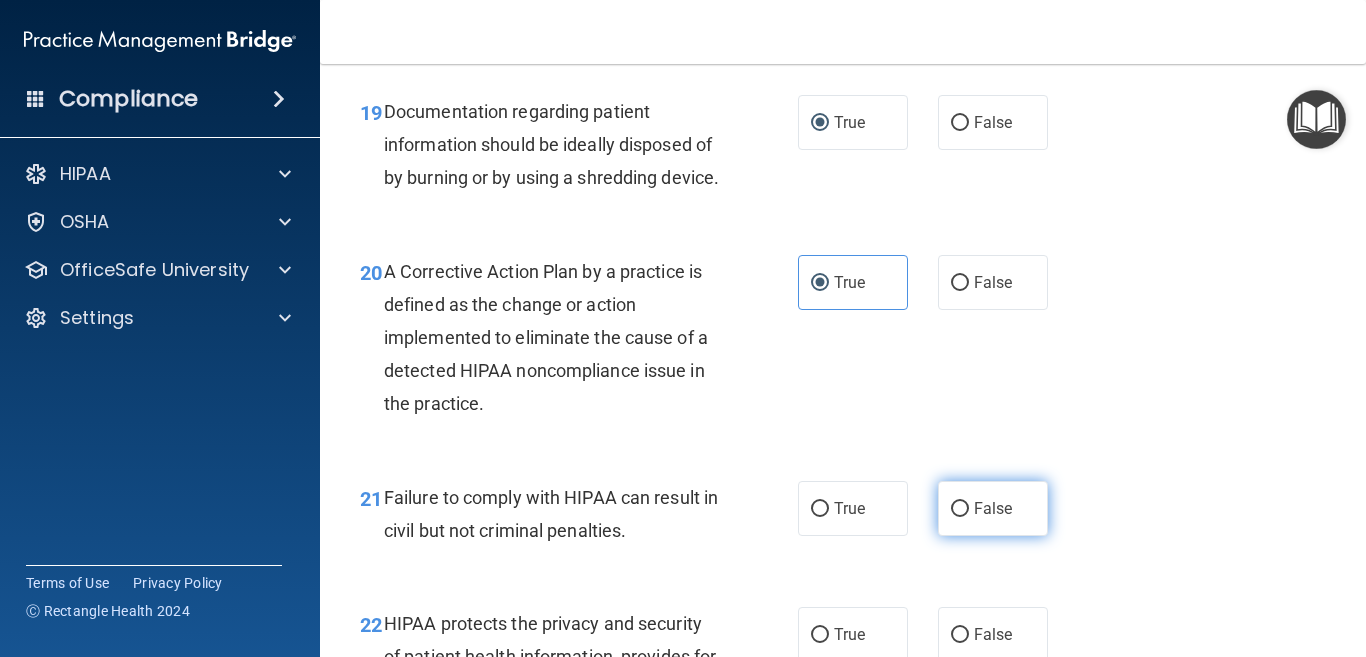 click on "False" at bounding box center (960, 509) 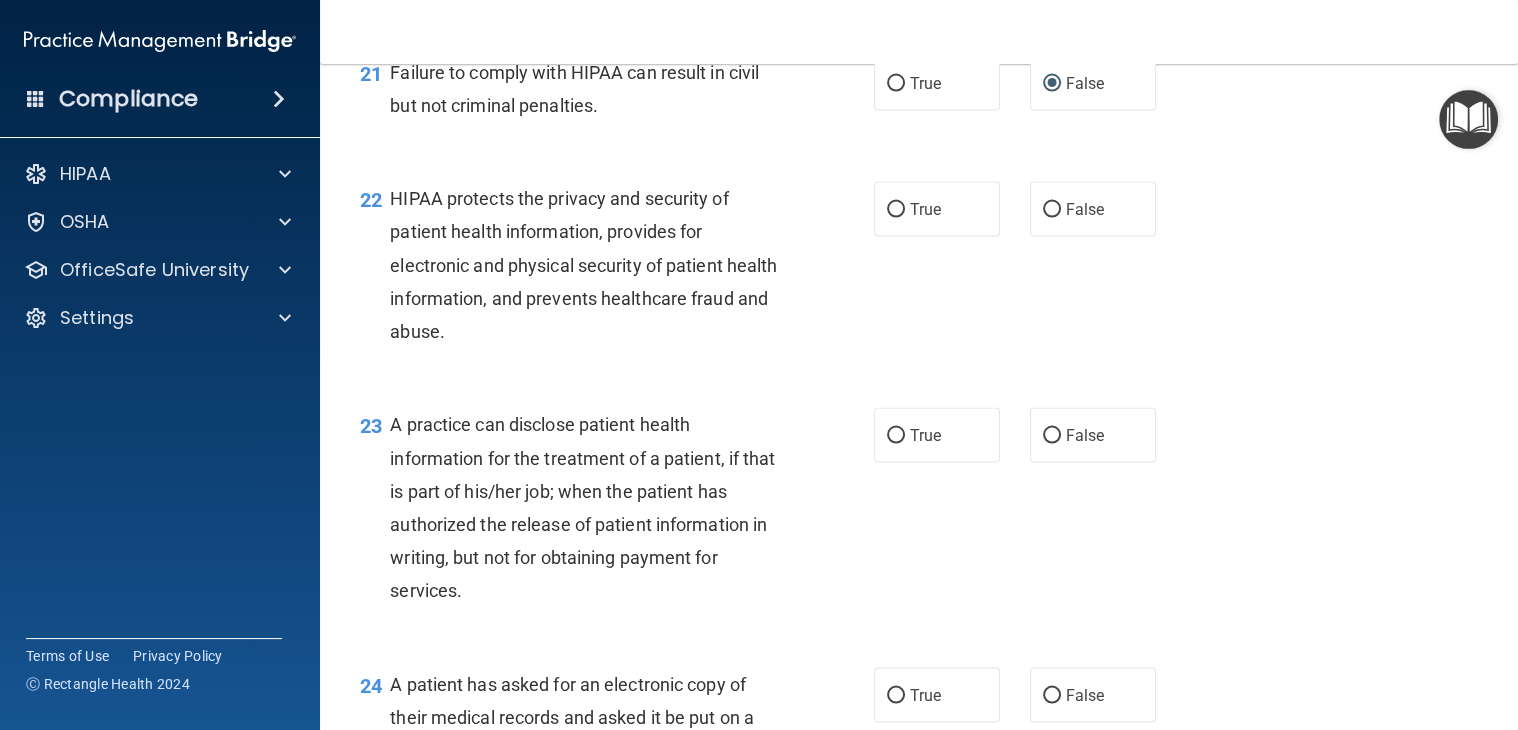 scroll, scrollTop: 3494, scrollLeft: 0, axis: vertical 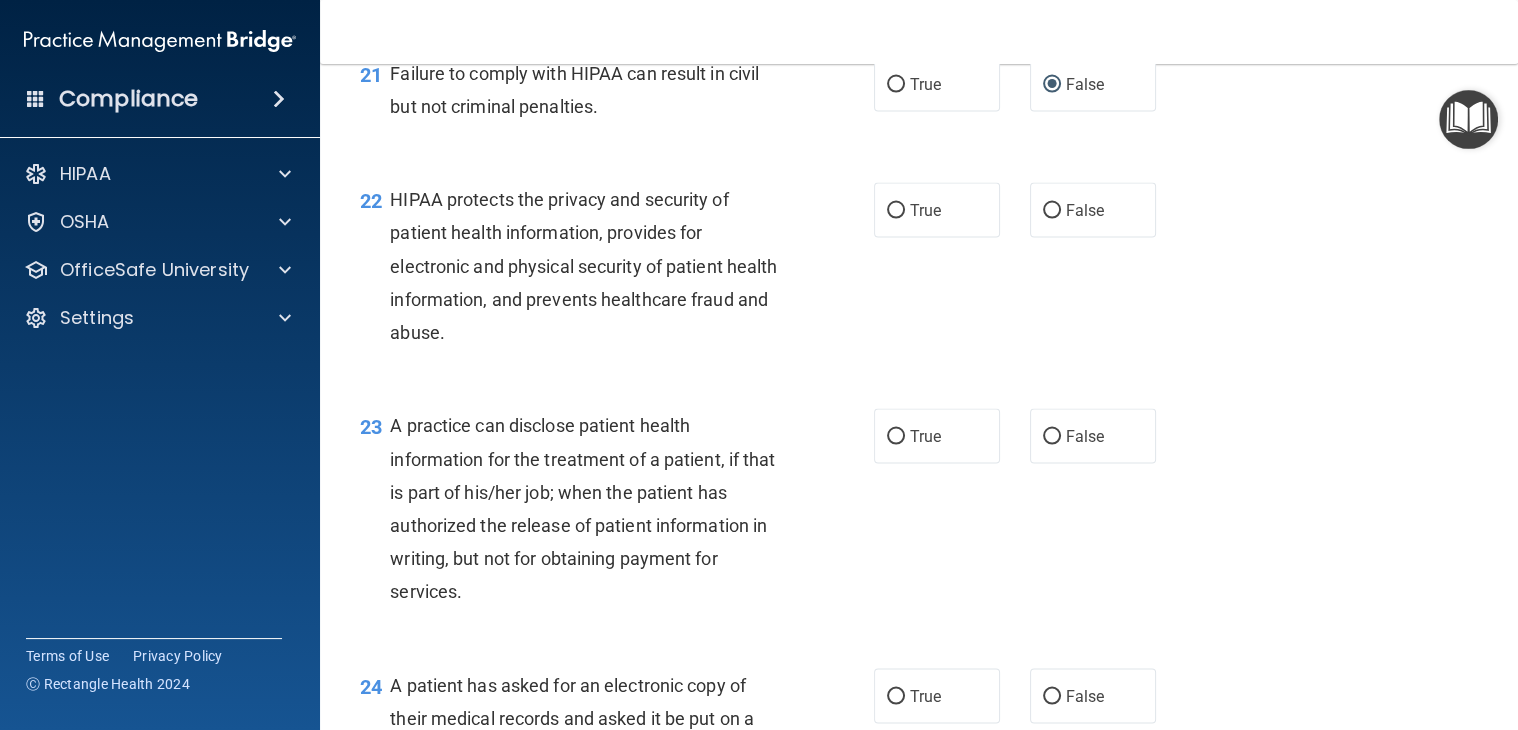click on "22       HIPAA protects the privacy and security of patient health information, provides for electronic and physical security of patient health information, and prevents healthcare fraud and abuse.                 True           False" at bounding box center [919, 271] 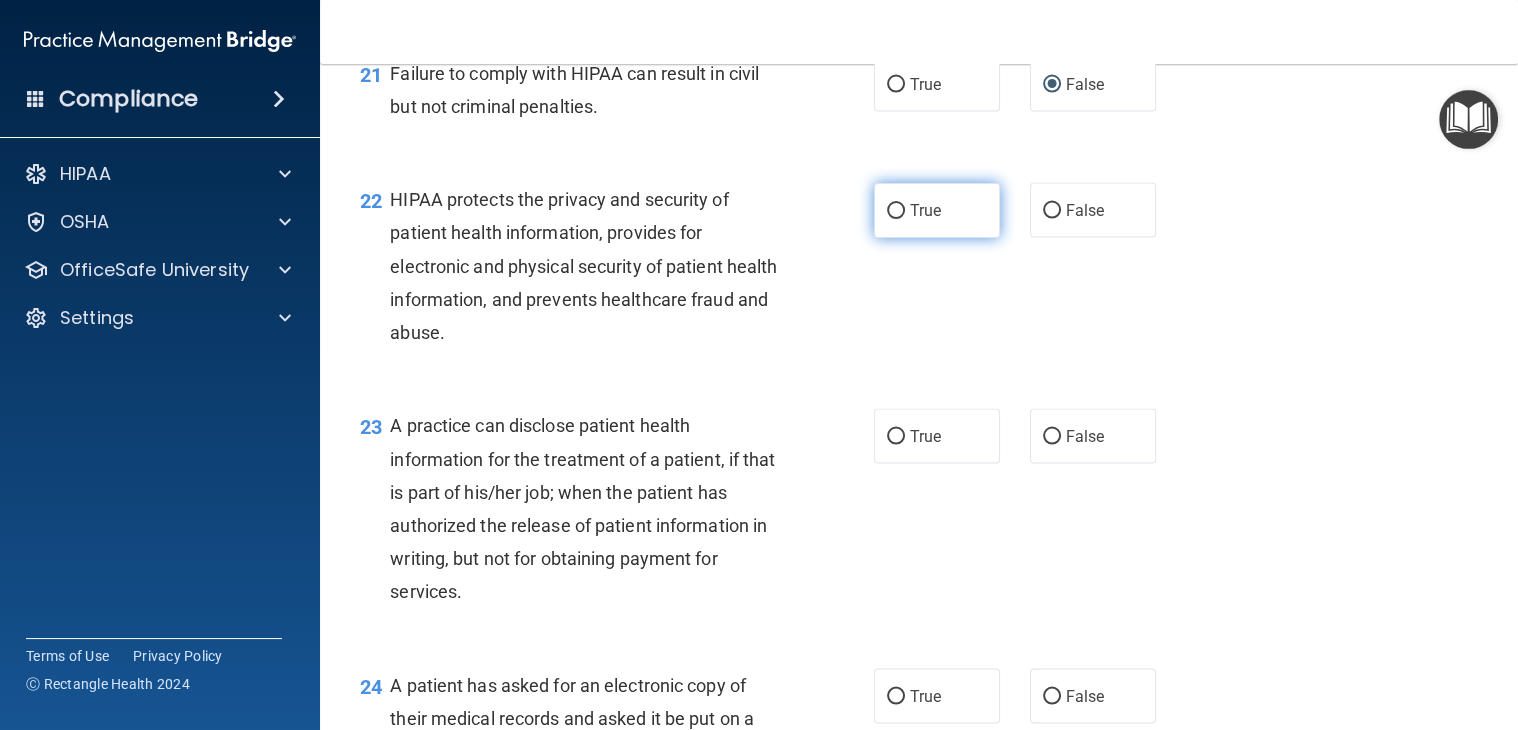 click on "True" at bounding box center [896, 211] 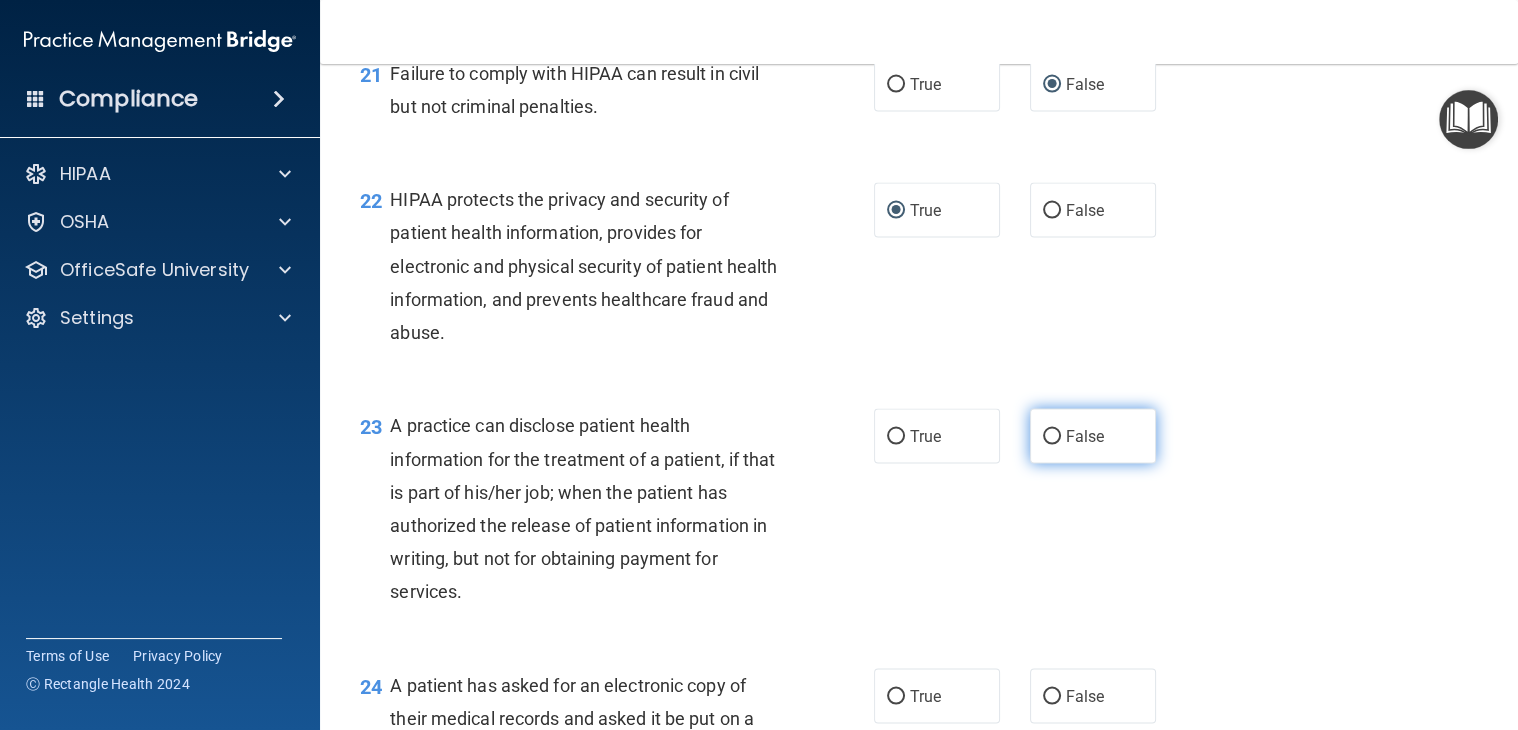 click on "False" at bounding box center (1052, 437) 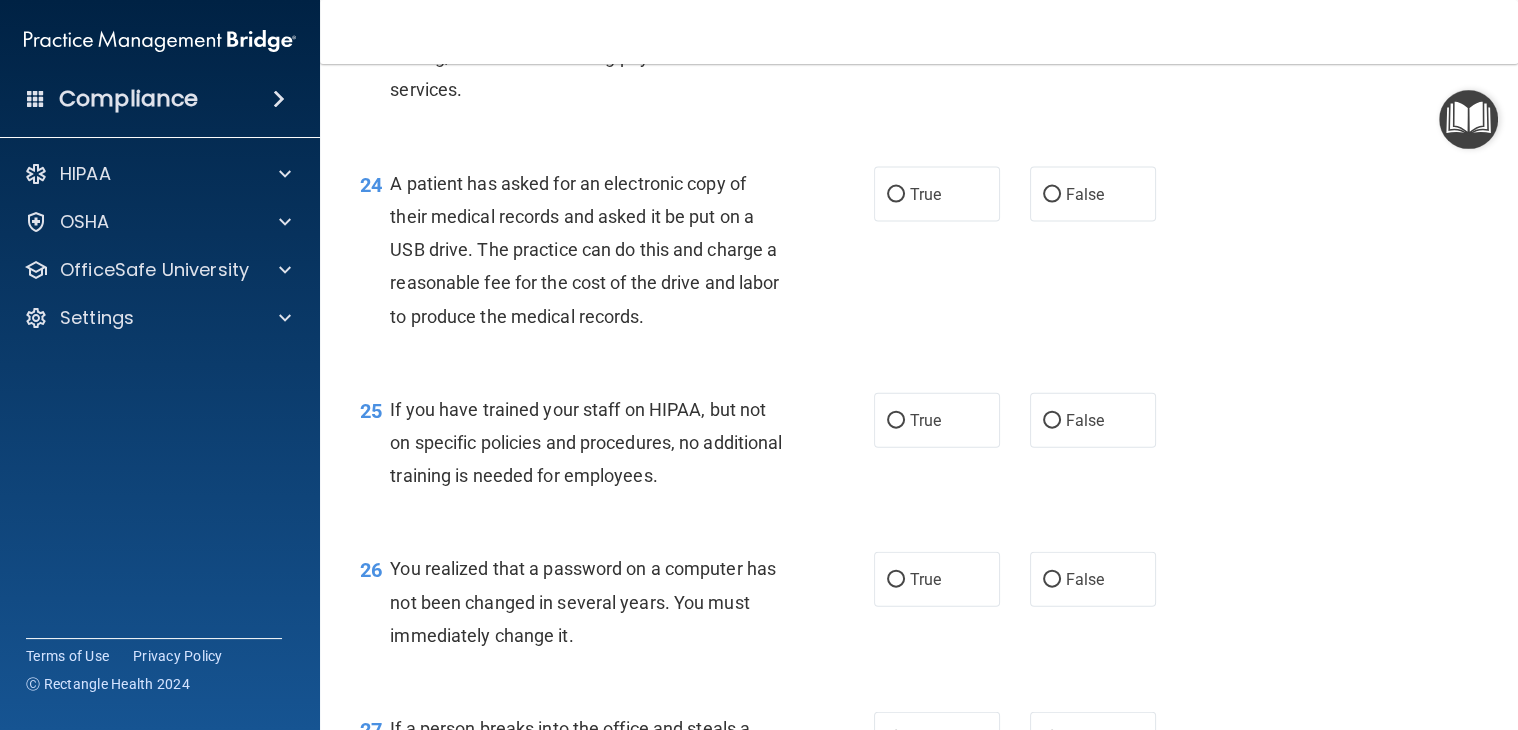 scroll, scrollTop: 4103, scrollLeft: 0, axis: vertical 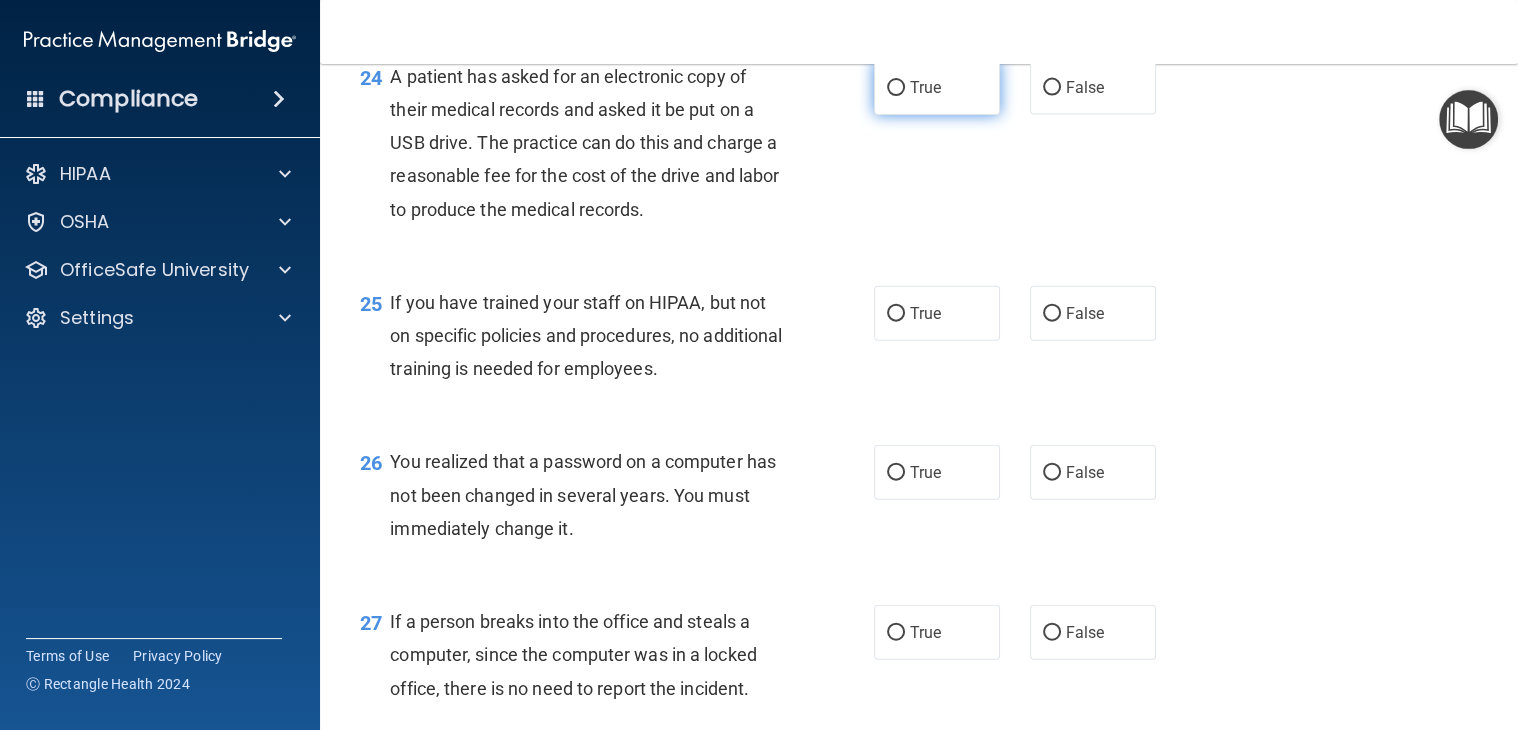 click on "True" at bounding box center (896, 88) 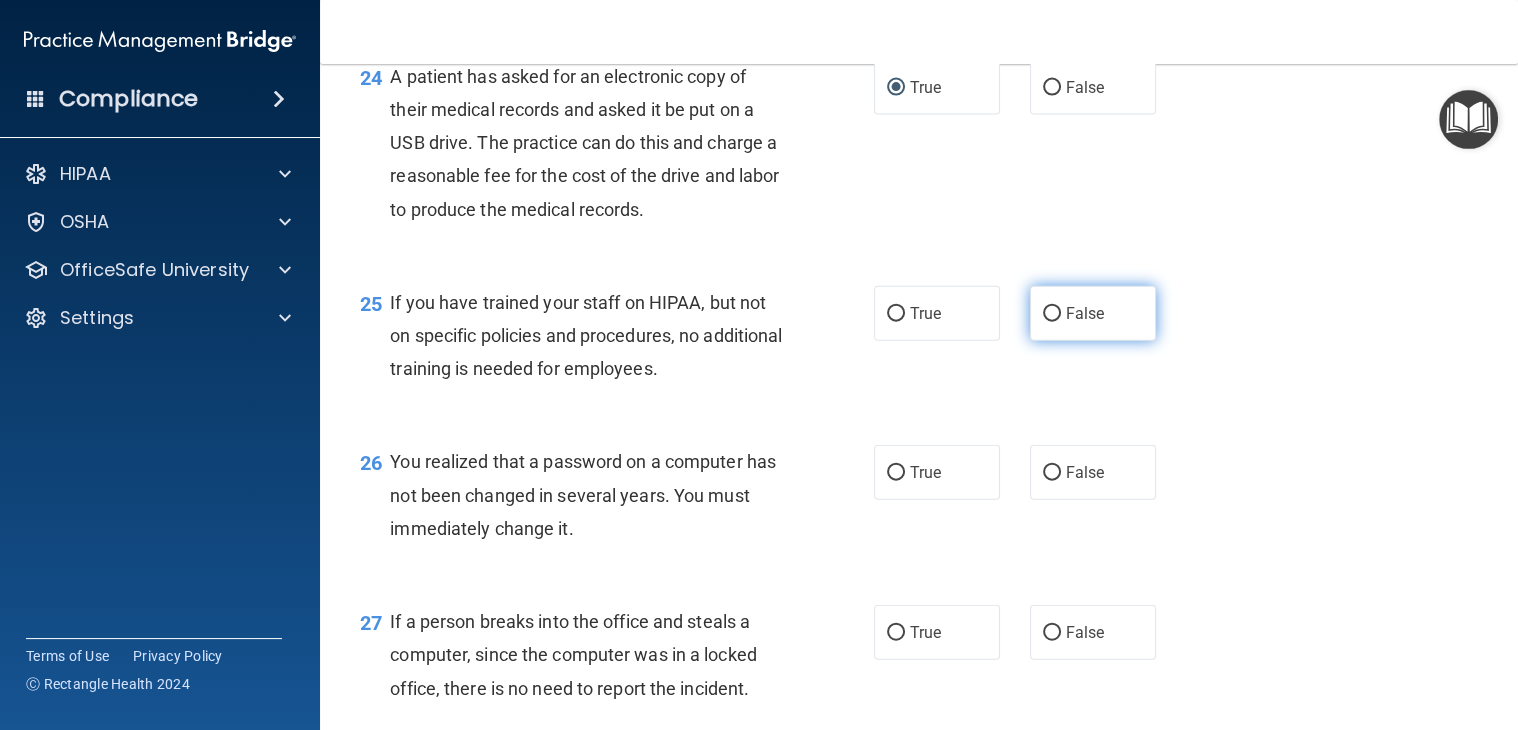 click on "False" at bounding box center (1052, 314) 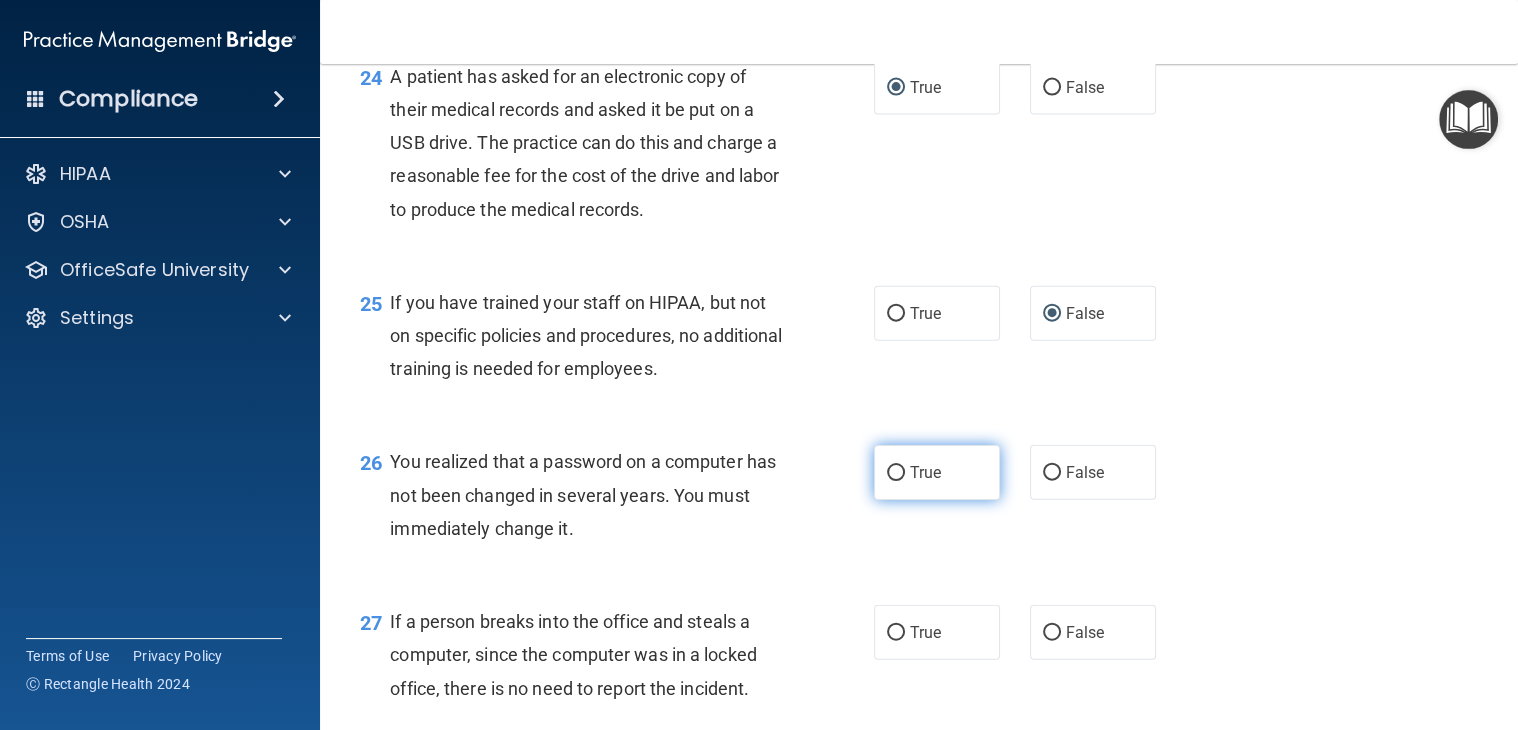 click on "True" at bounding box center (896, 473) 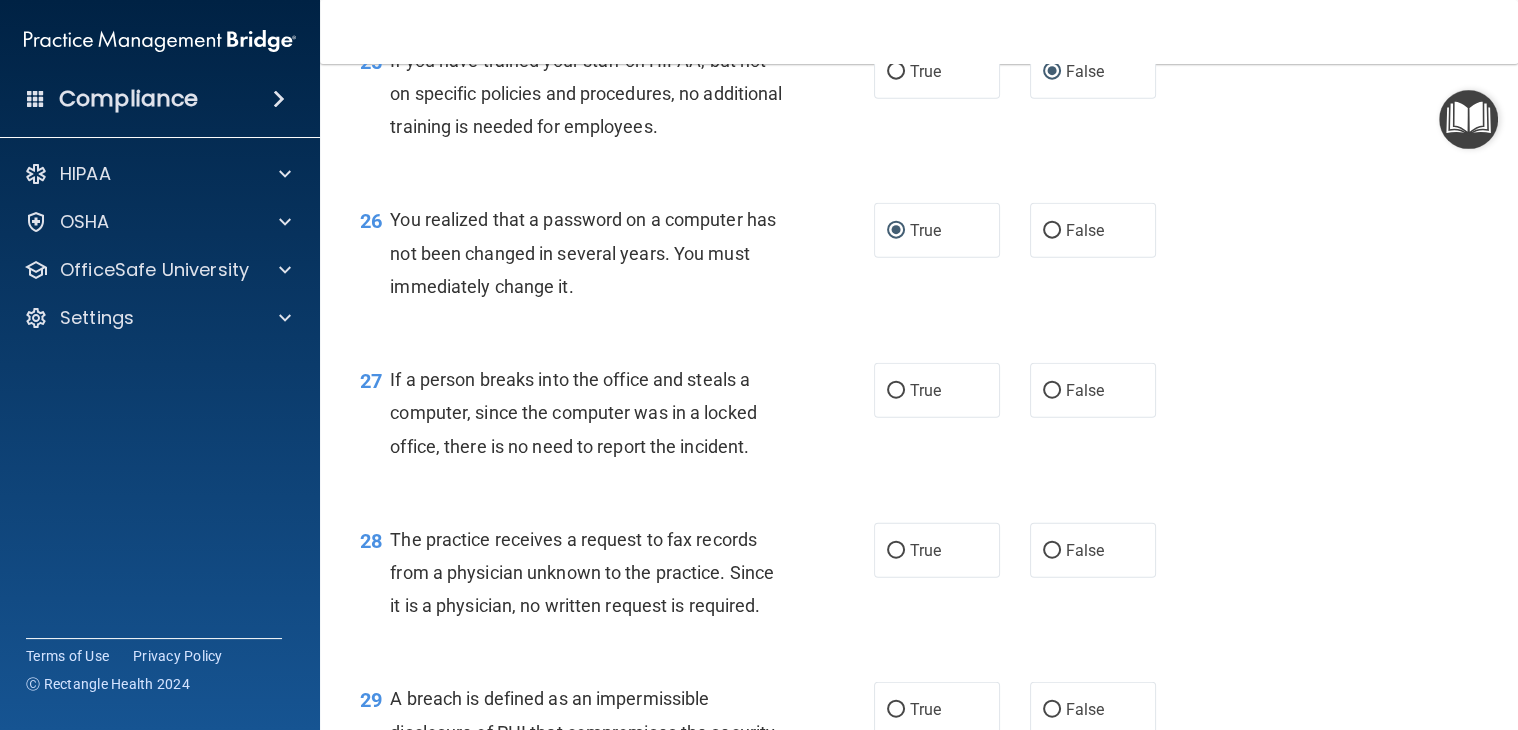 scroll, scrollTop: 4384, scrollLeft: 0, axis: vertical 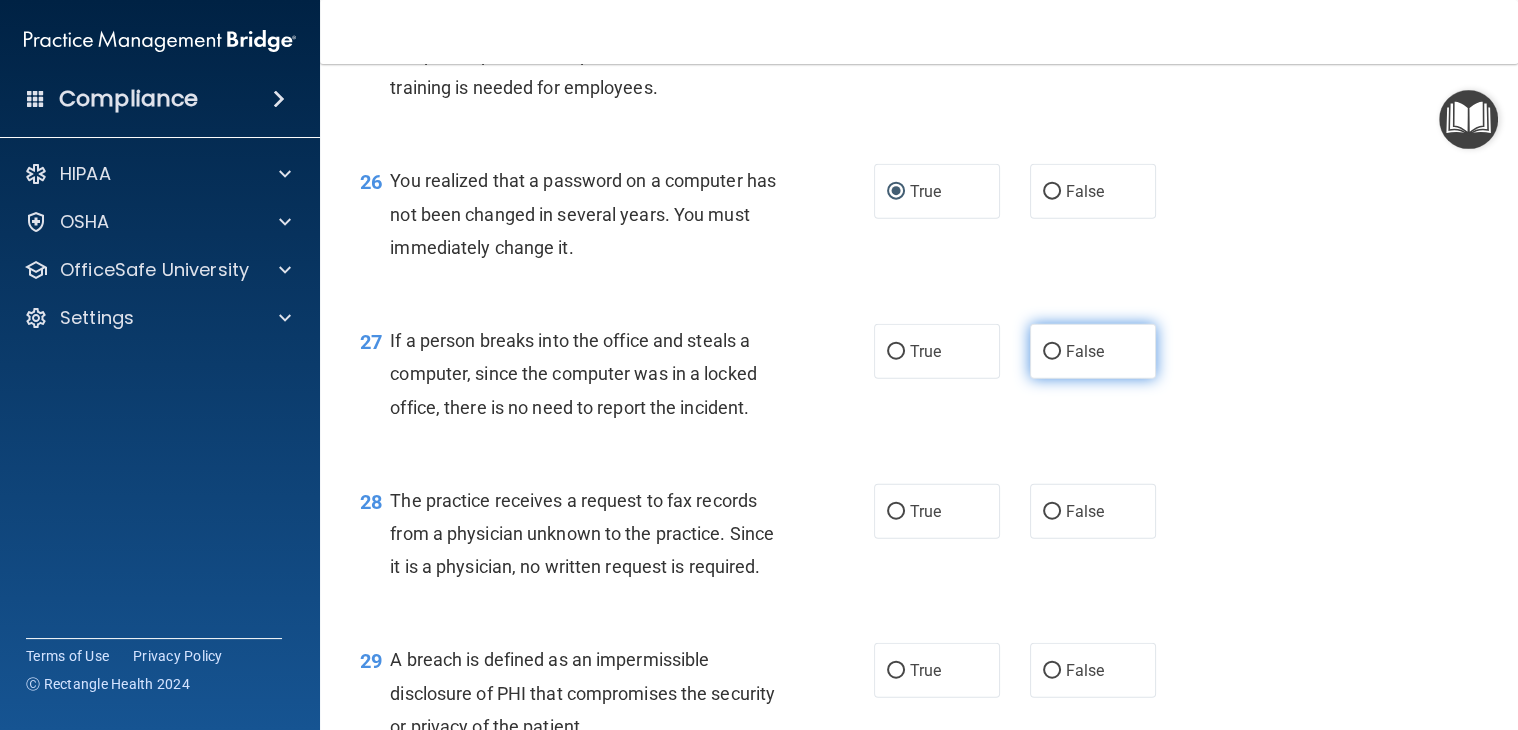 click on "False" at bounding box center [1052, 352] 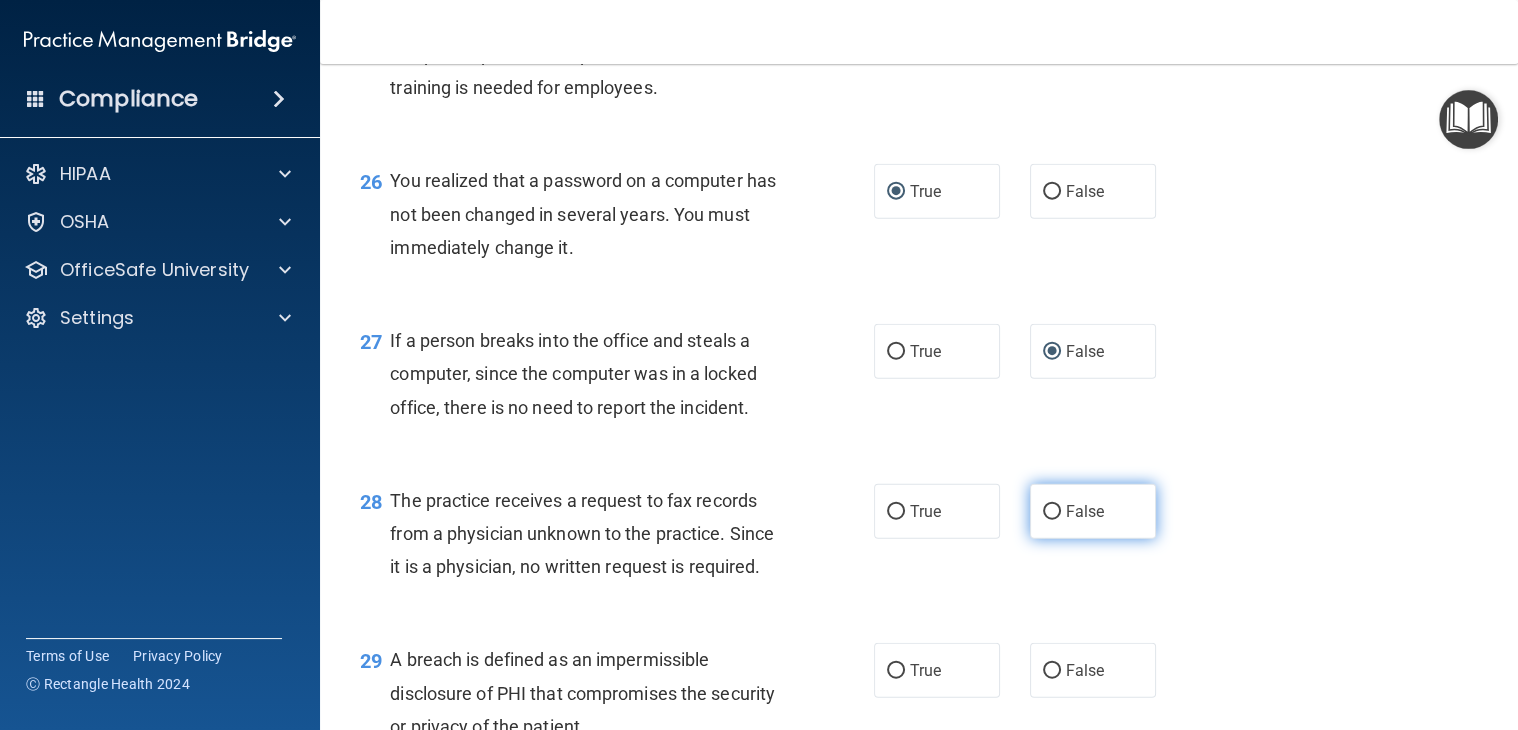 click on "False" at bounding box center [1052, 512] 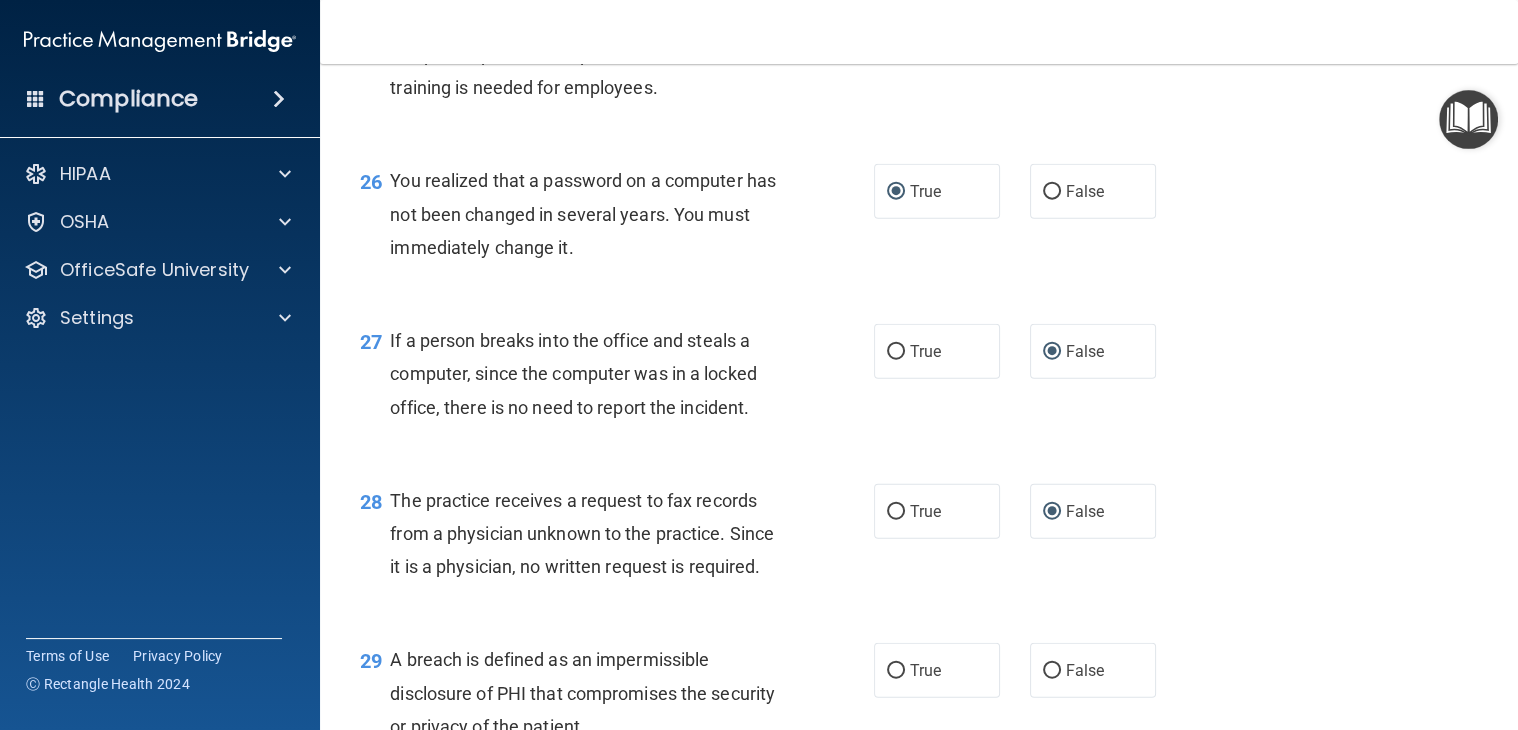 scroll, scrollTop: 4695, scrollLeft: 0, axis: vertical 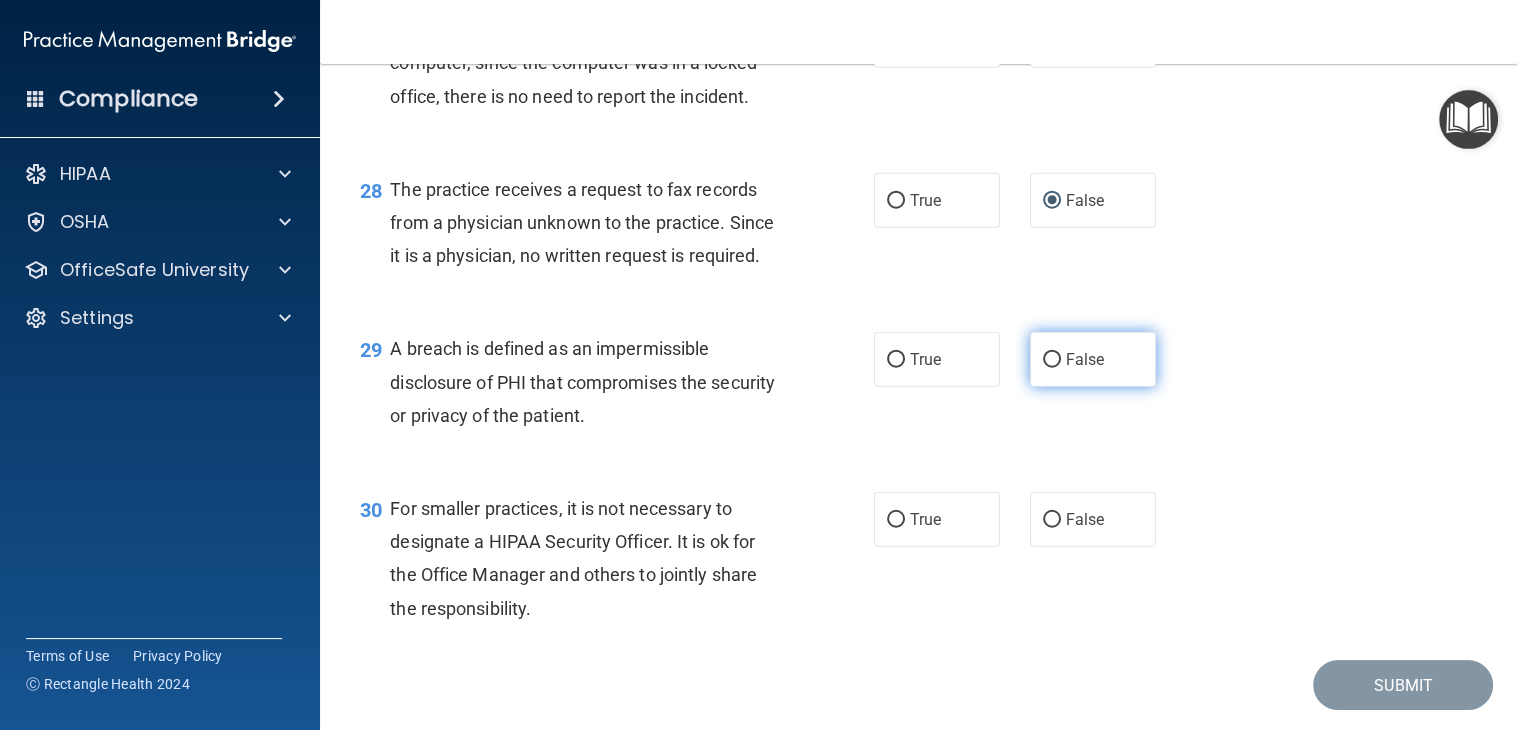 click on "False" at bounding box center [1052, 360] 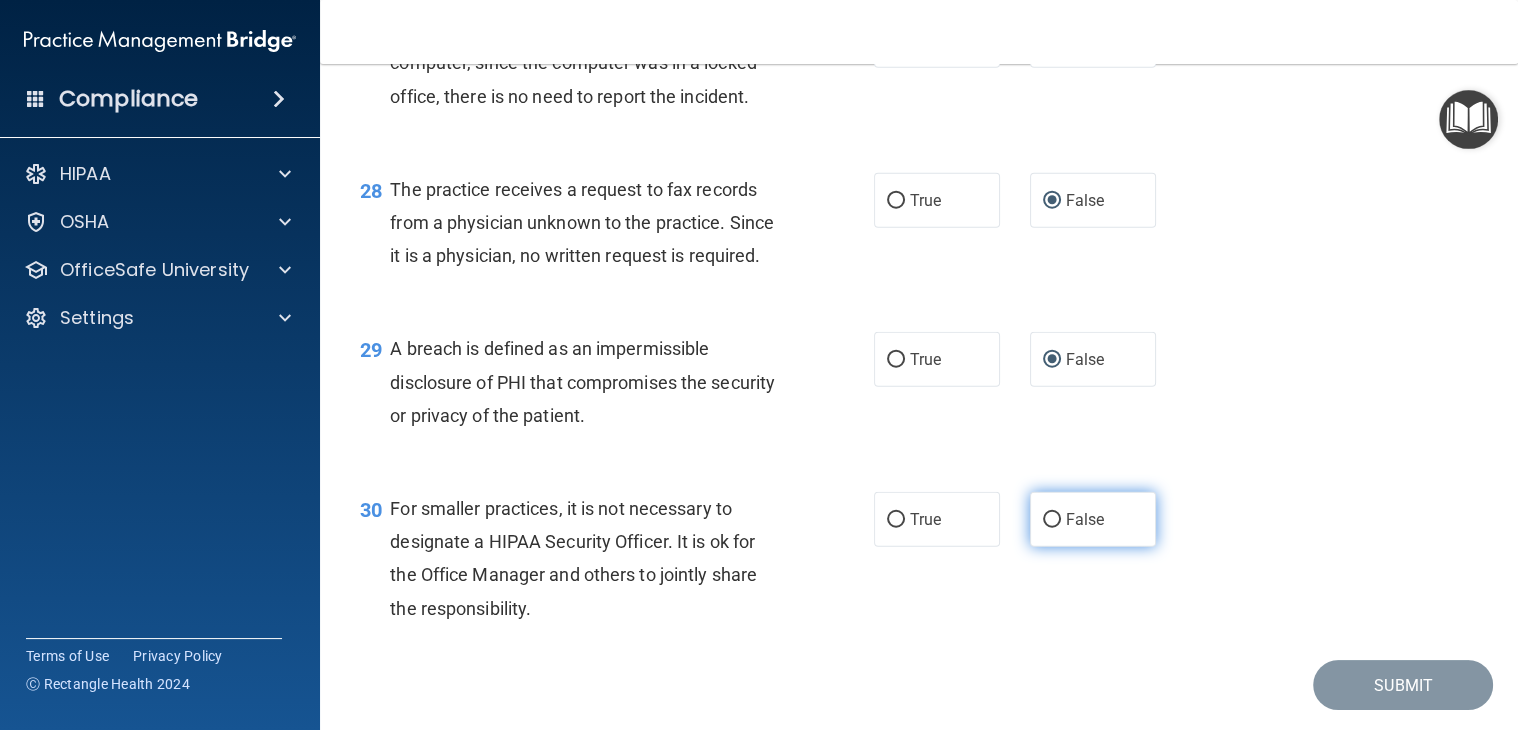 click on "False" at bounding box center [1052, 520] 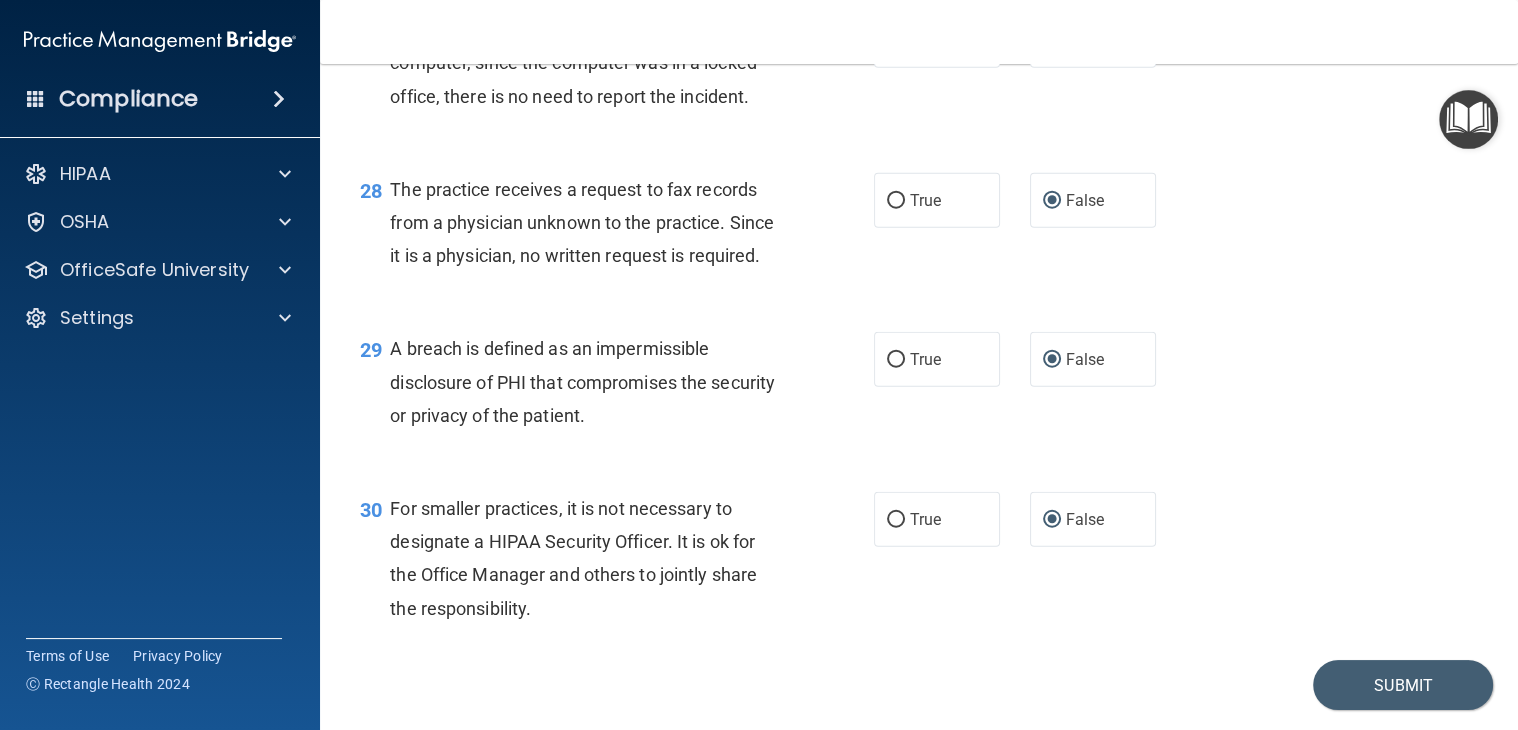 scroll, scrollTop: 4812, scrollLeft: 0, axis: vertical 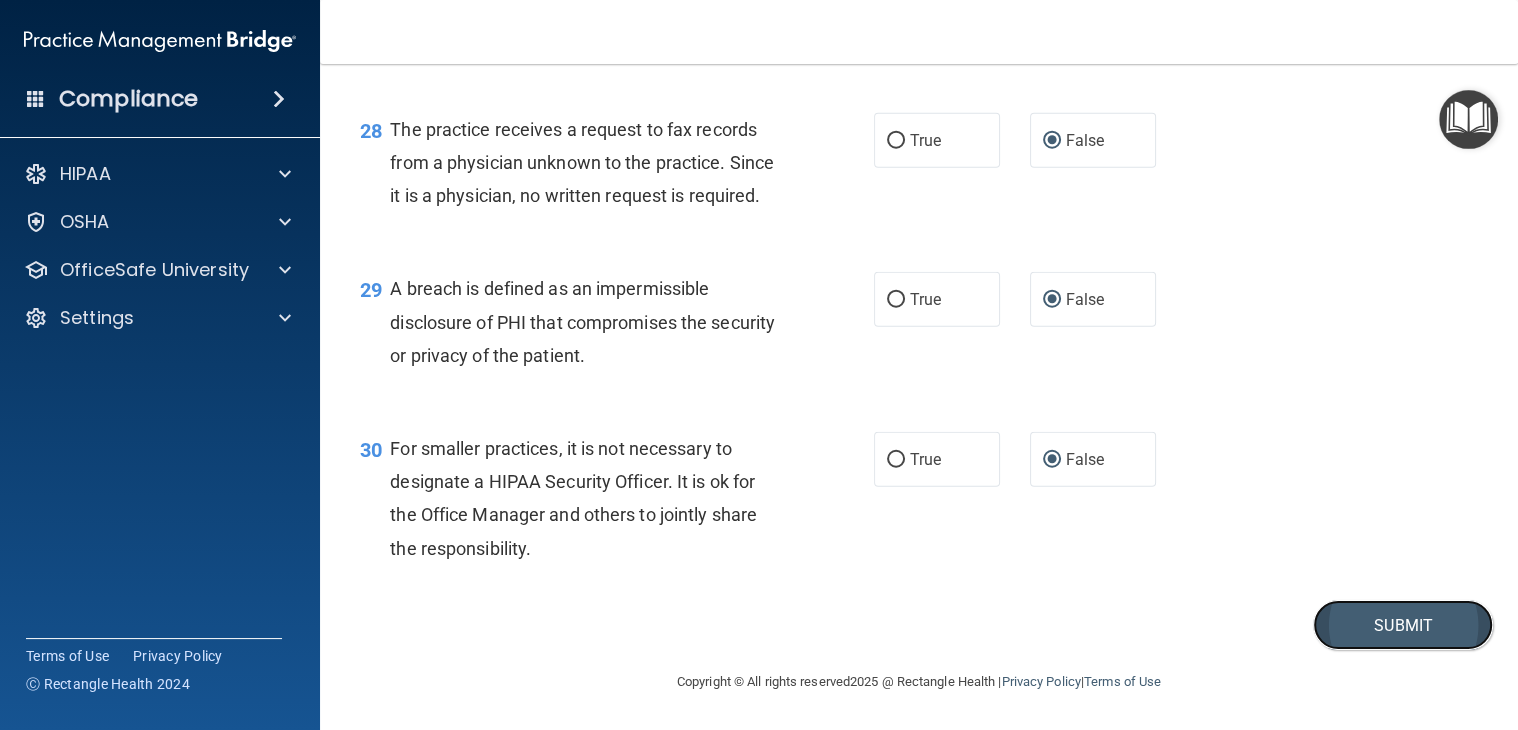click on "Submit" at bounding box center (1403, 625) 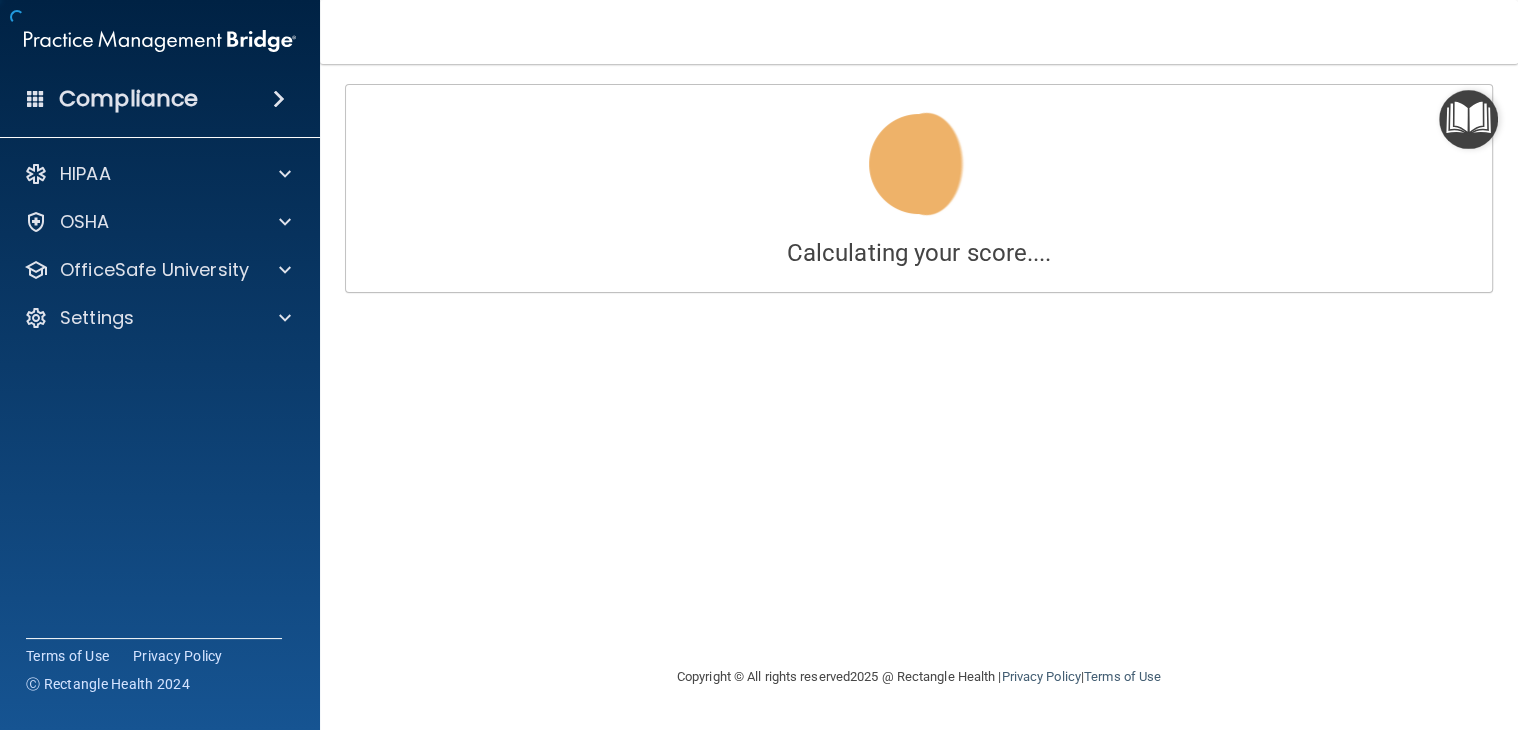 scroll, scrollTop: 0, scrollLeft: 0, axis: both 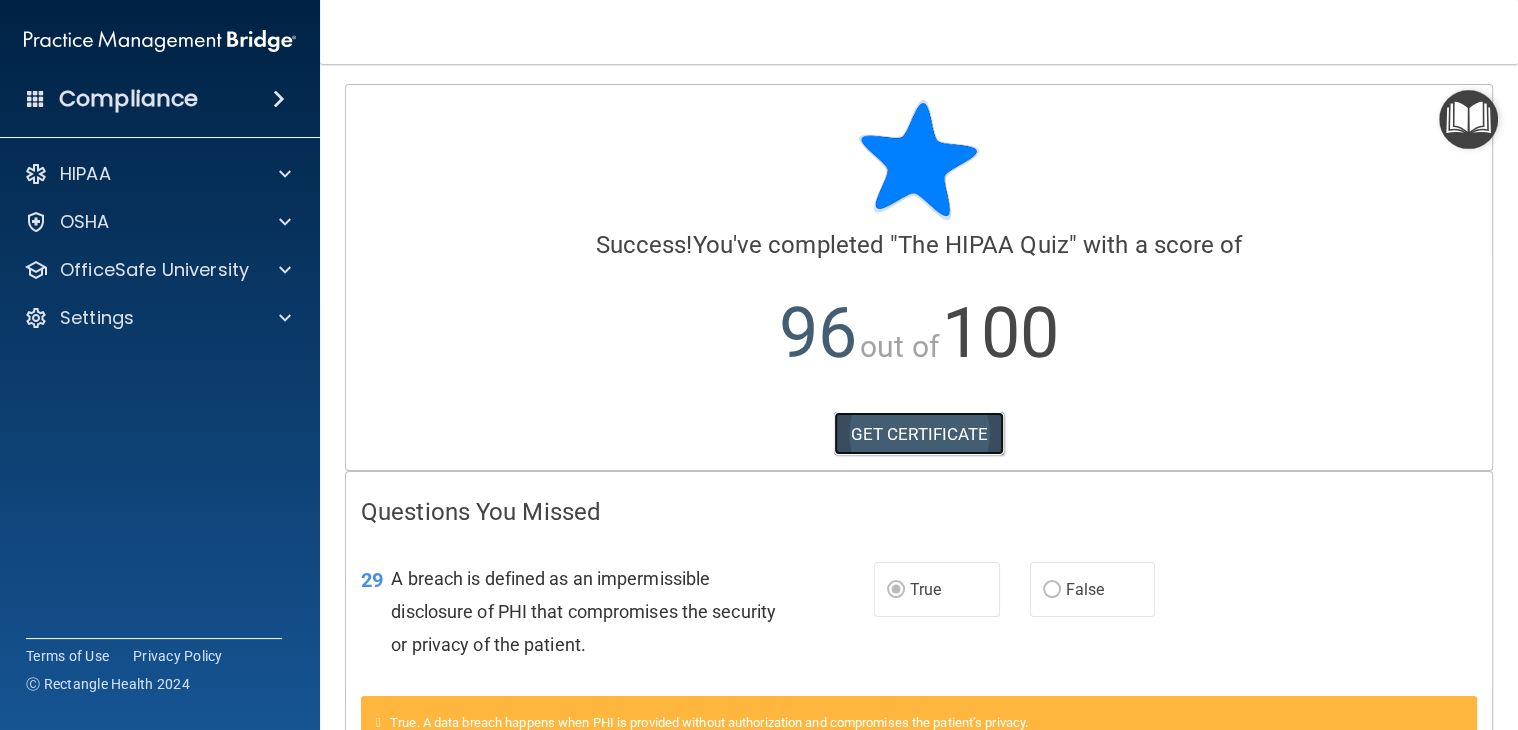 click on "GET CERTIFICATE" at bounding box center (919, 434) 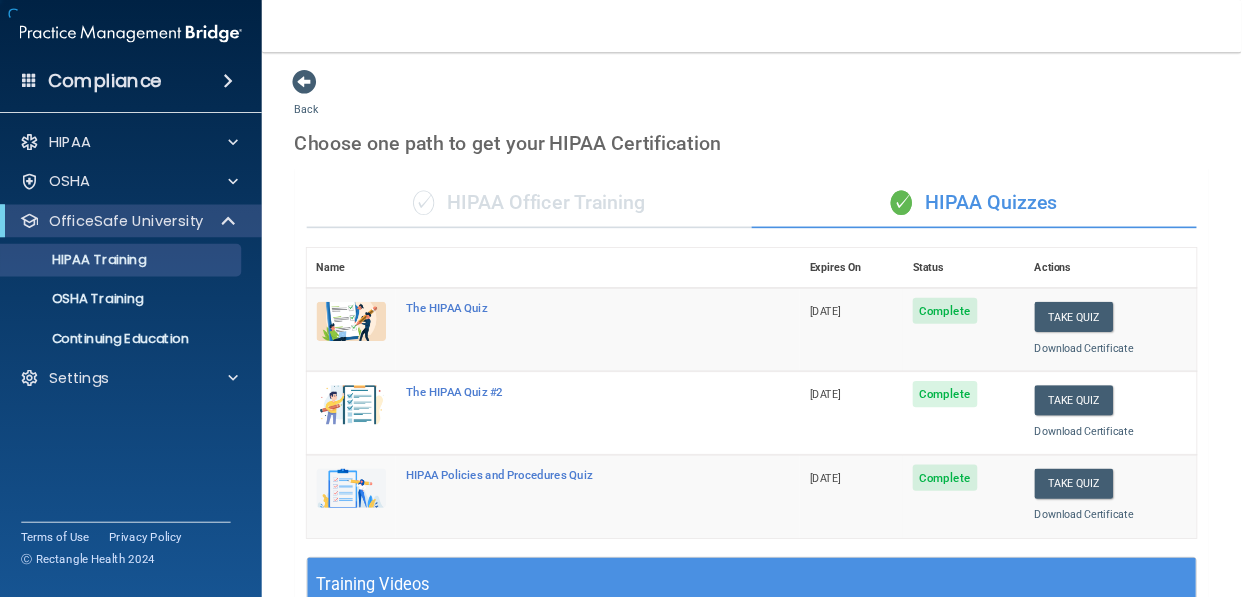 scroll, scrollTop: 0, scrollLeft: 0, axis: both 